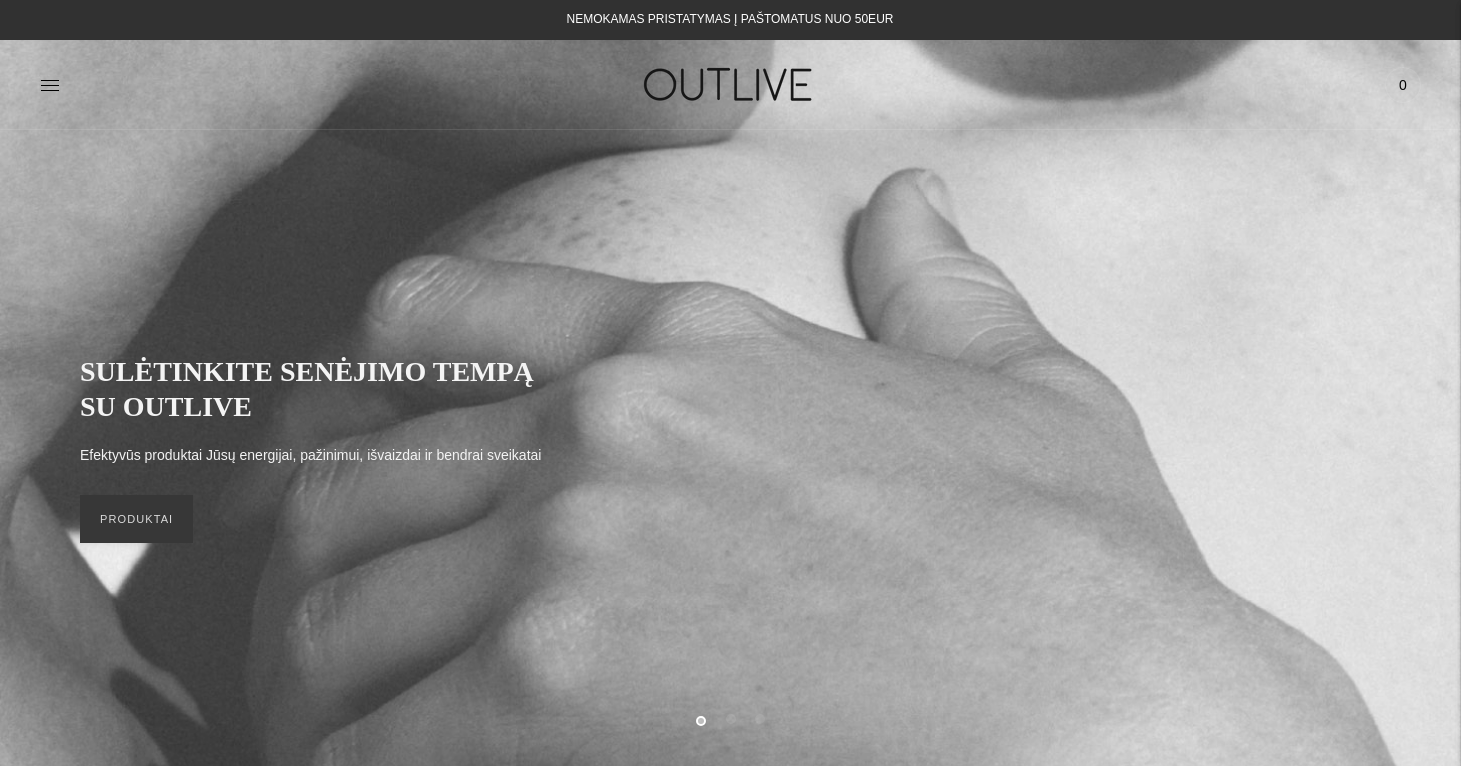 scroll, scrollTop: 0, scrollLeft: 0, axis: both 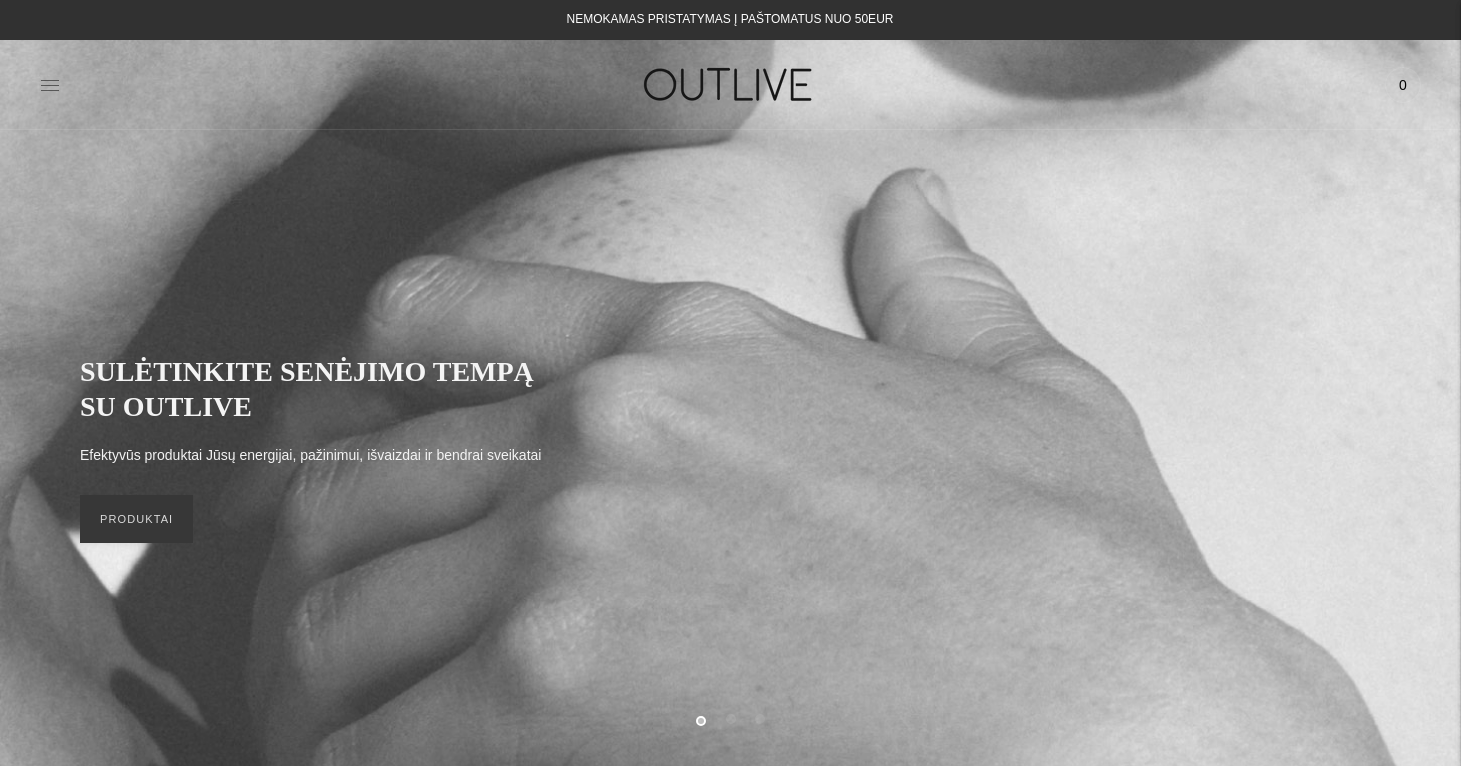 click 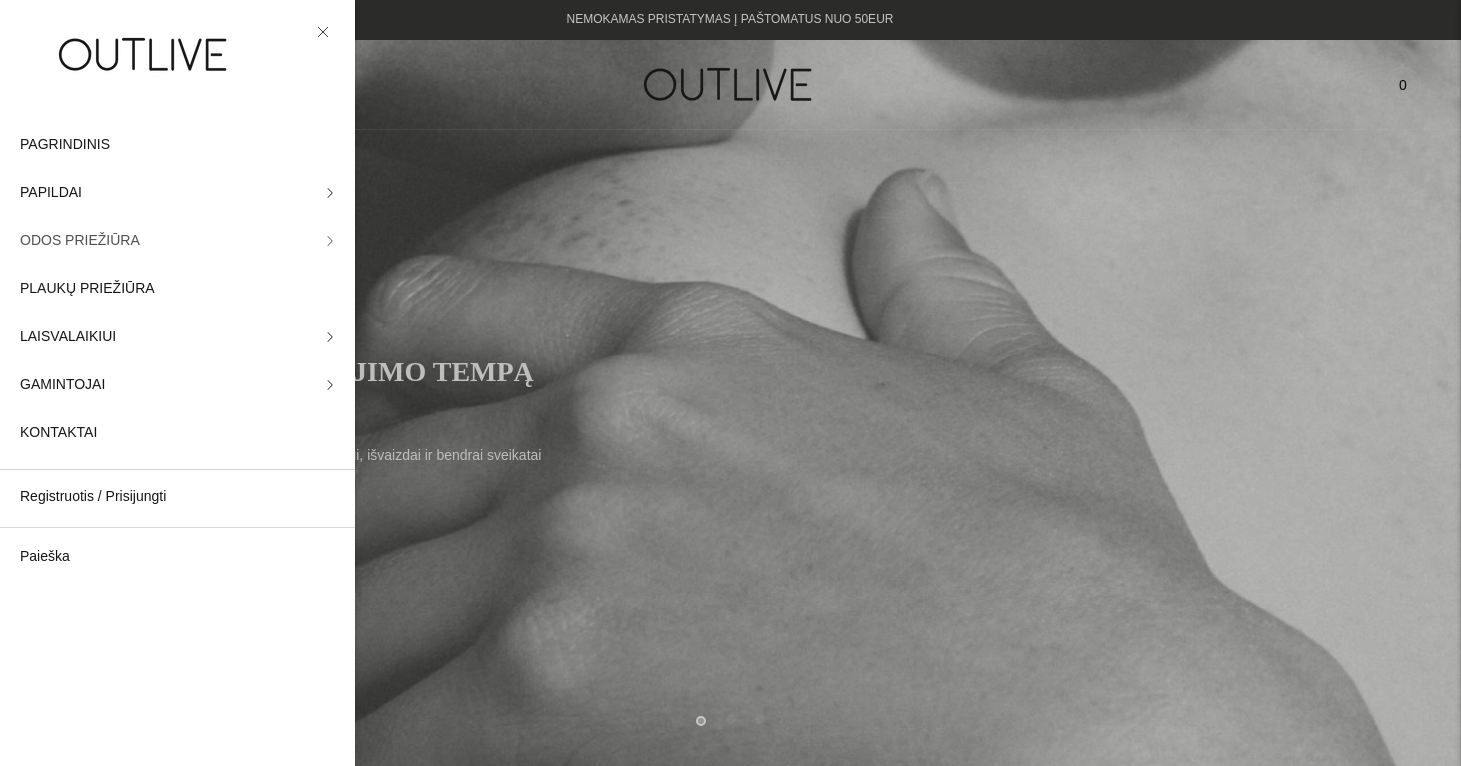 click 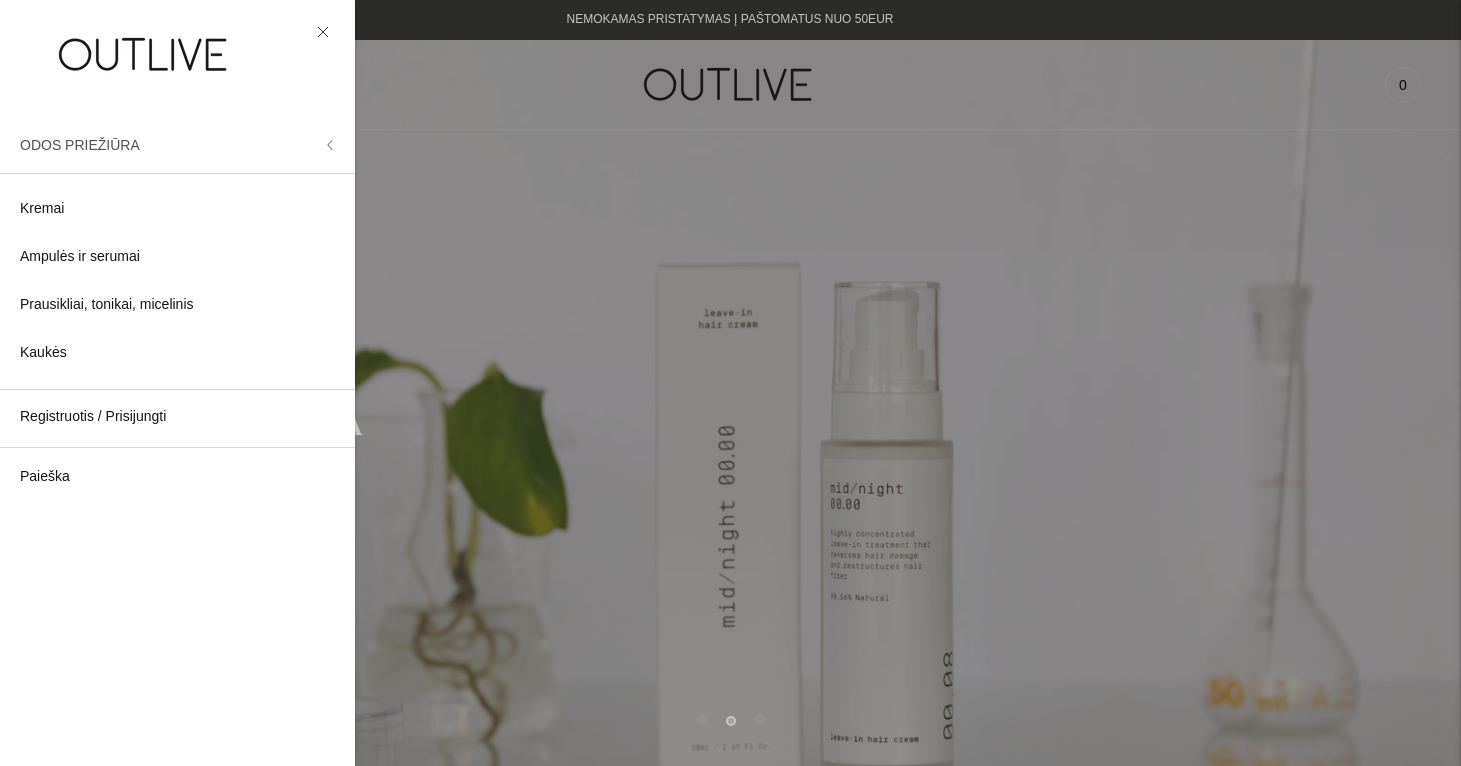 click on "ODOS PRIEŽIŪRA" 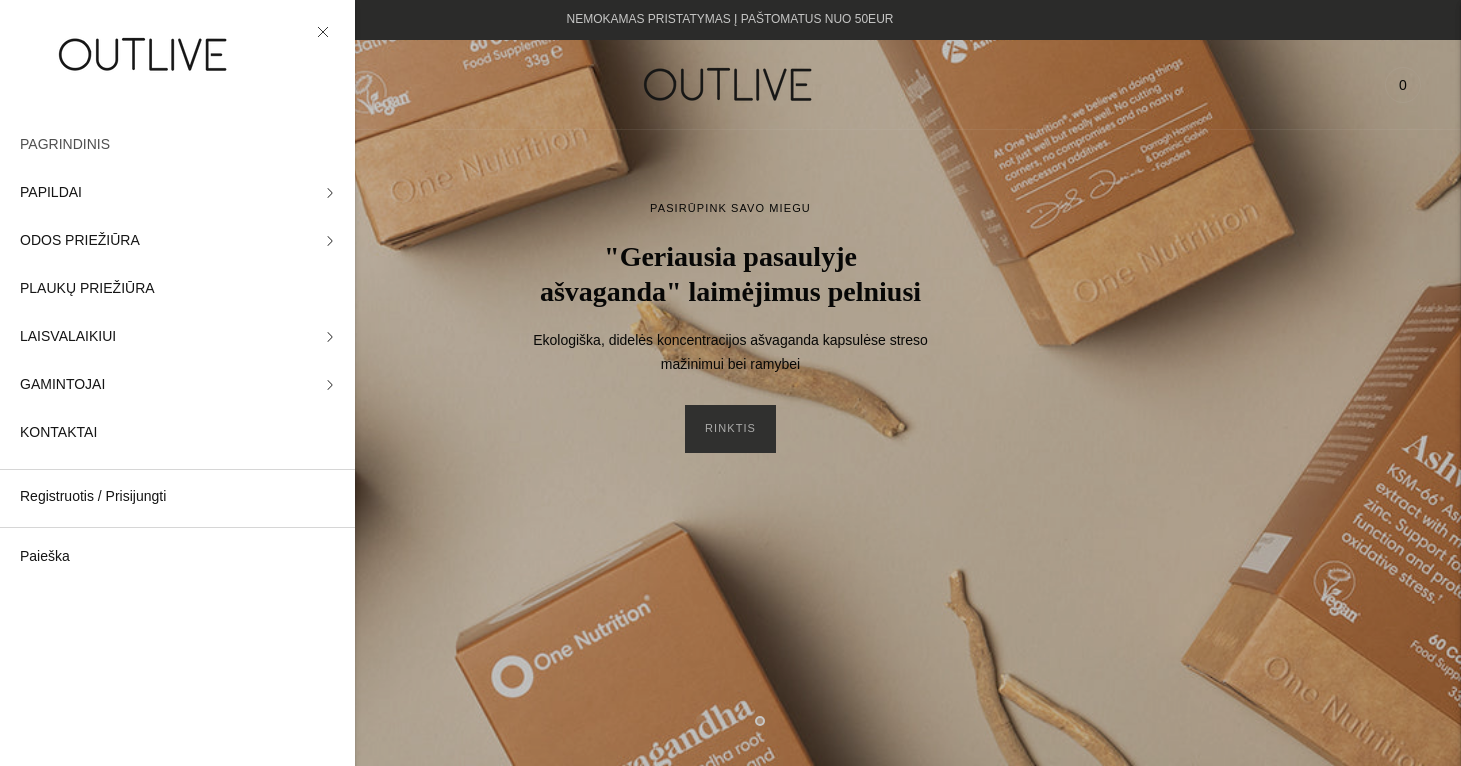 click on "PAGRINDINIS" 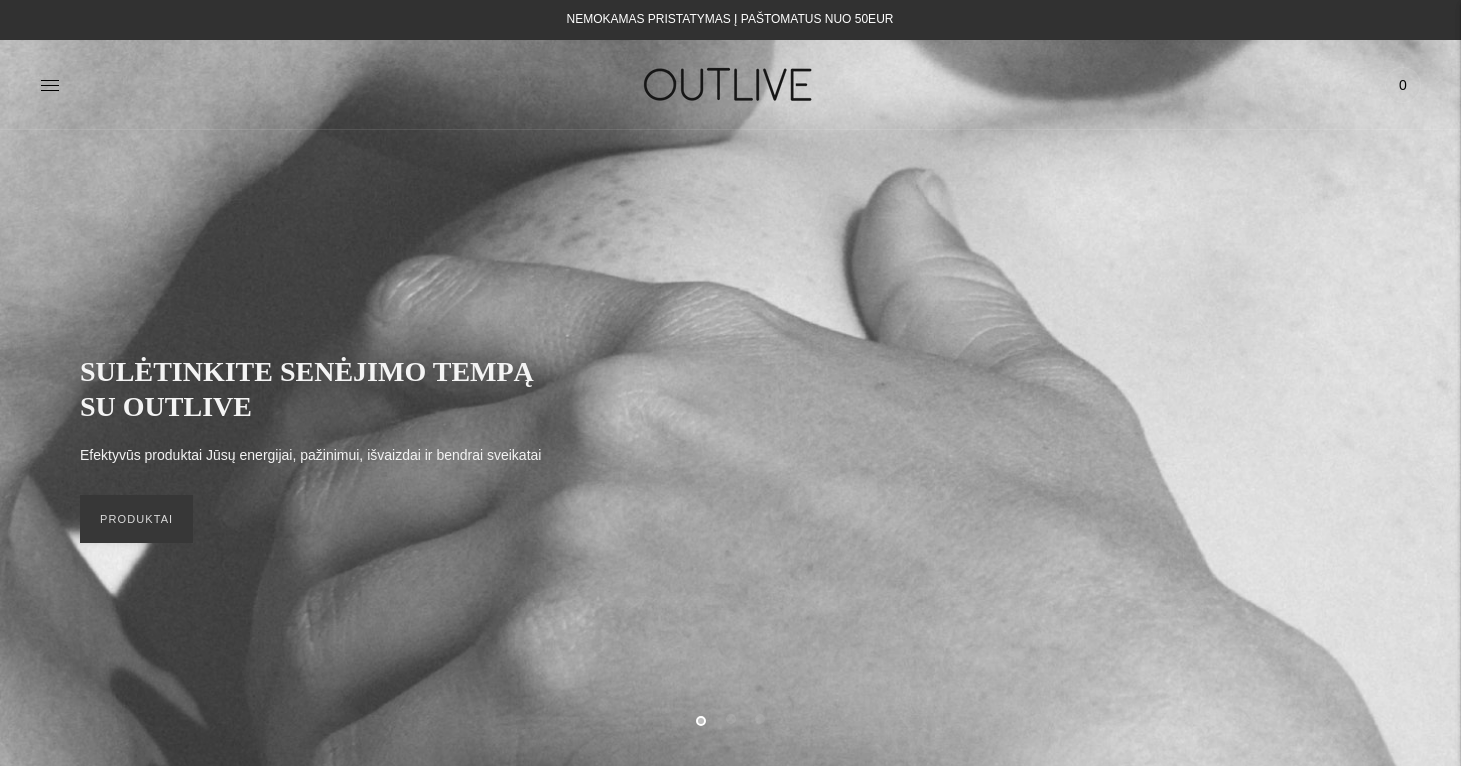 scroll, scrollTop: 0, scrollLeft: 0, axis: both 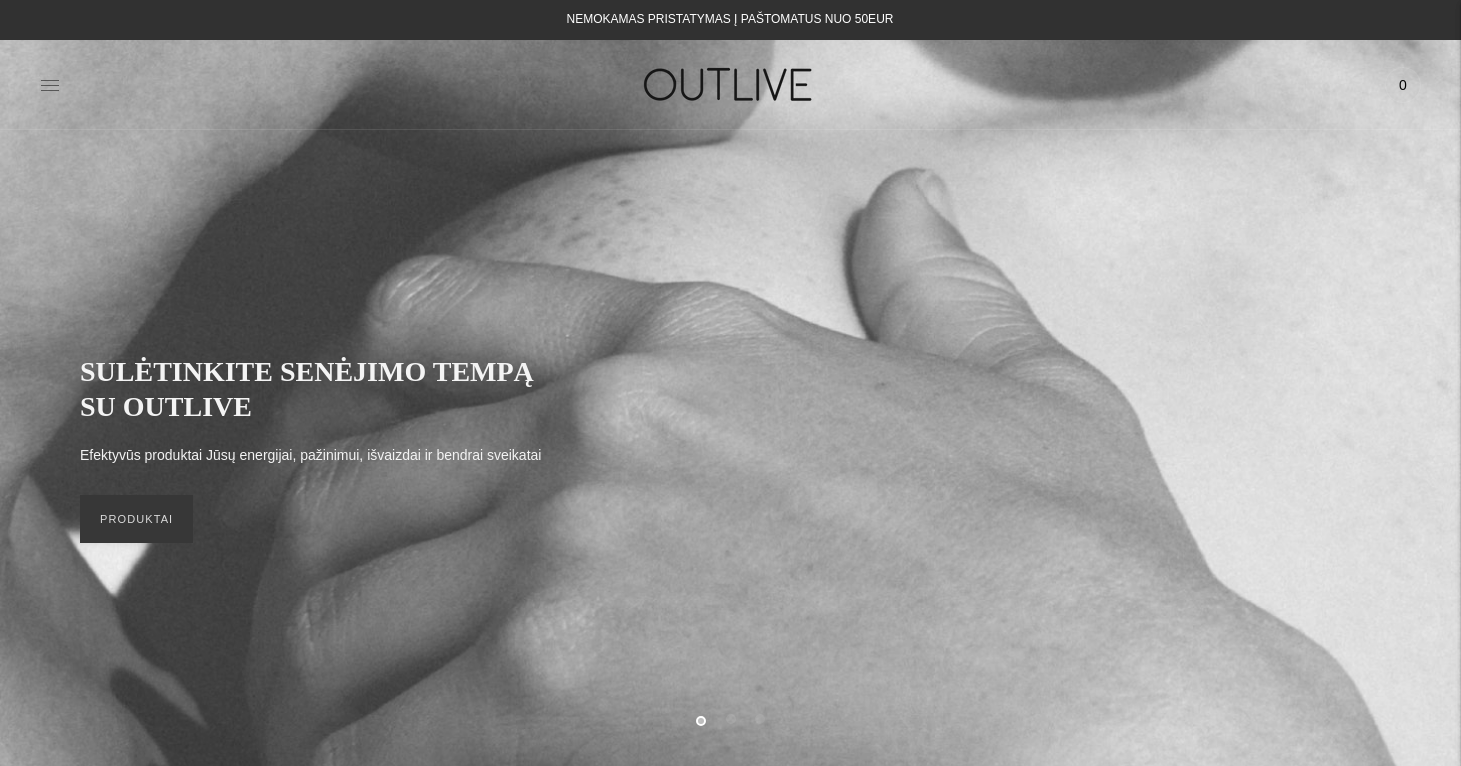 click 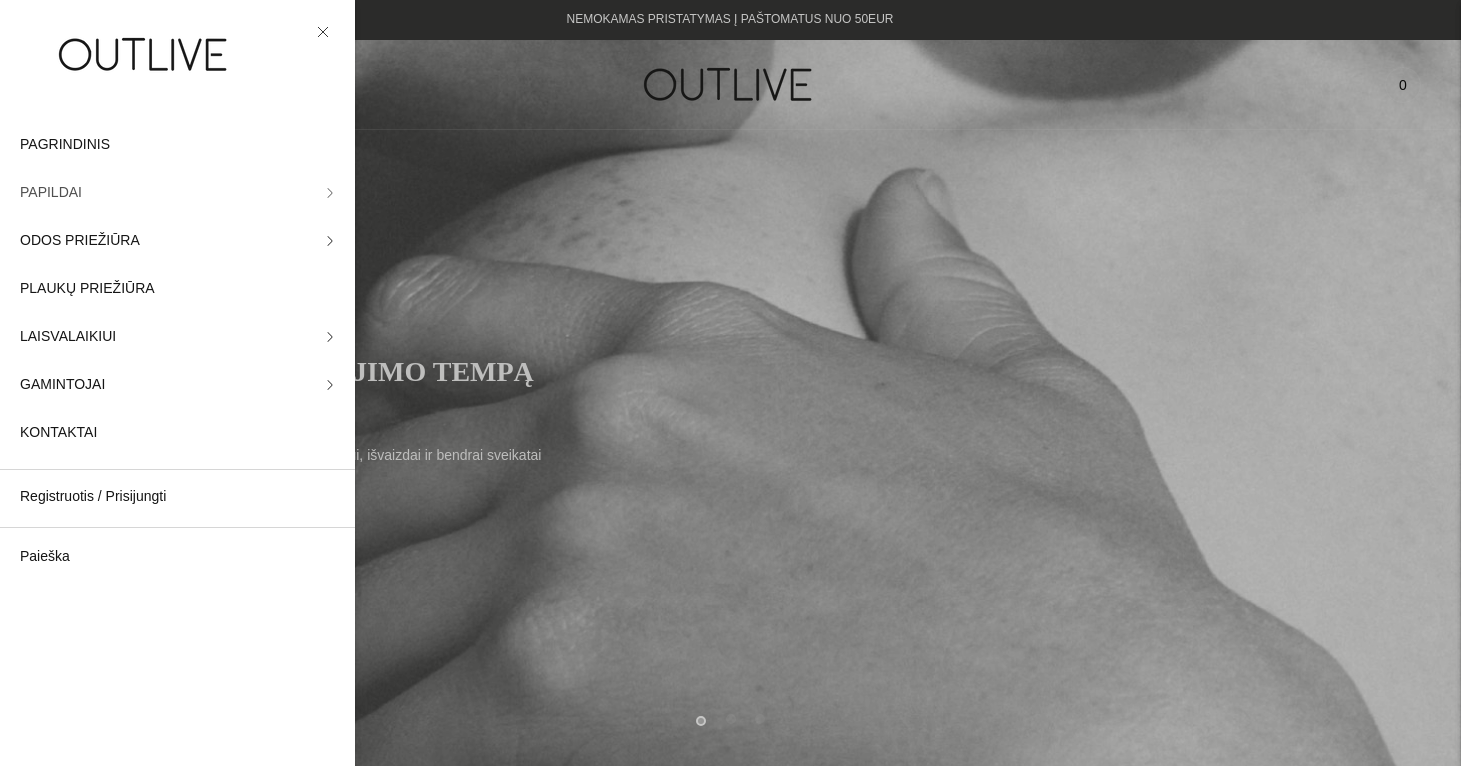 click on "PAPILDAI" 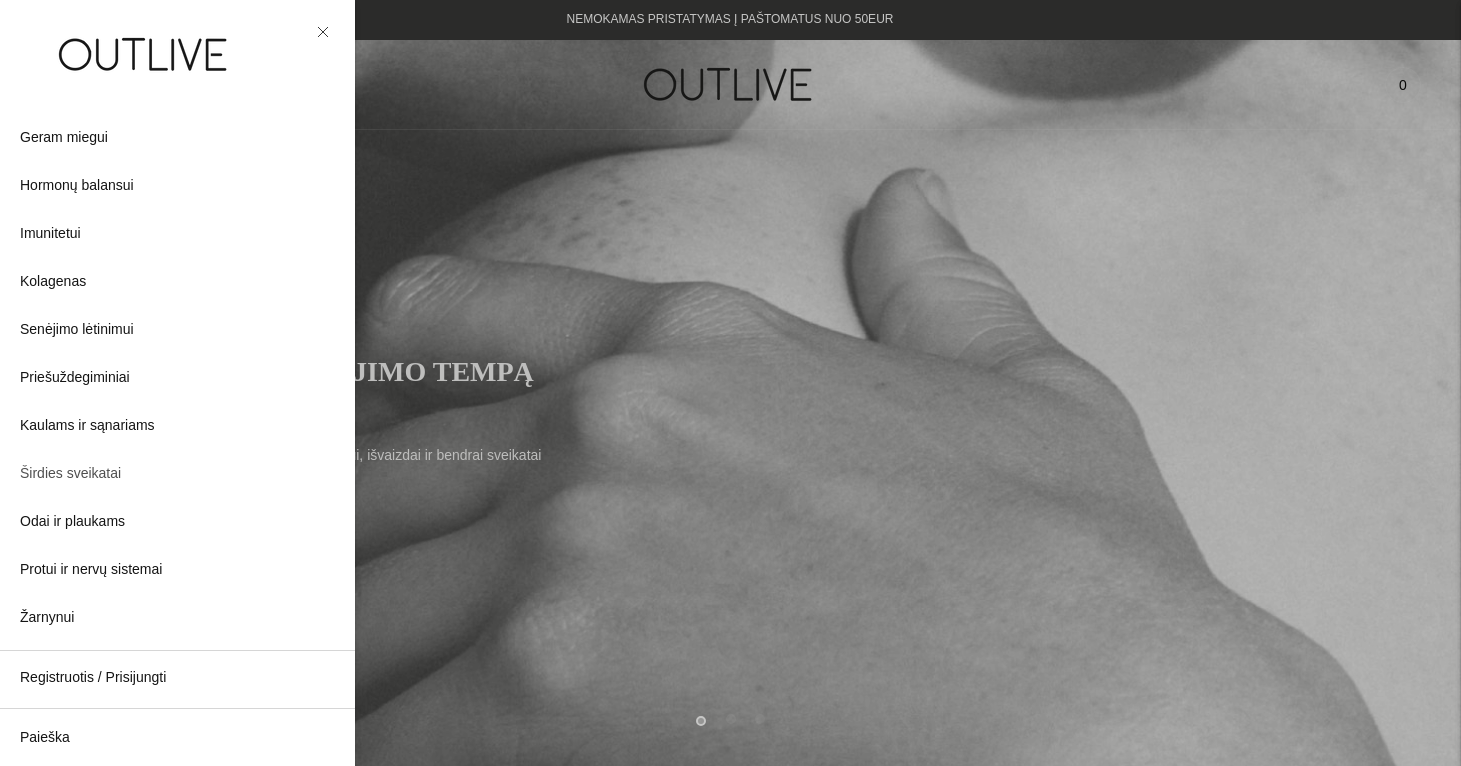 scroll, scrollTop: 309, scrollLeft: 0, axis: vertical 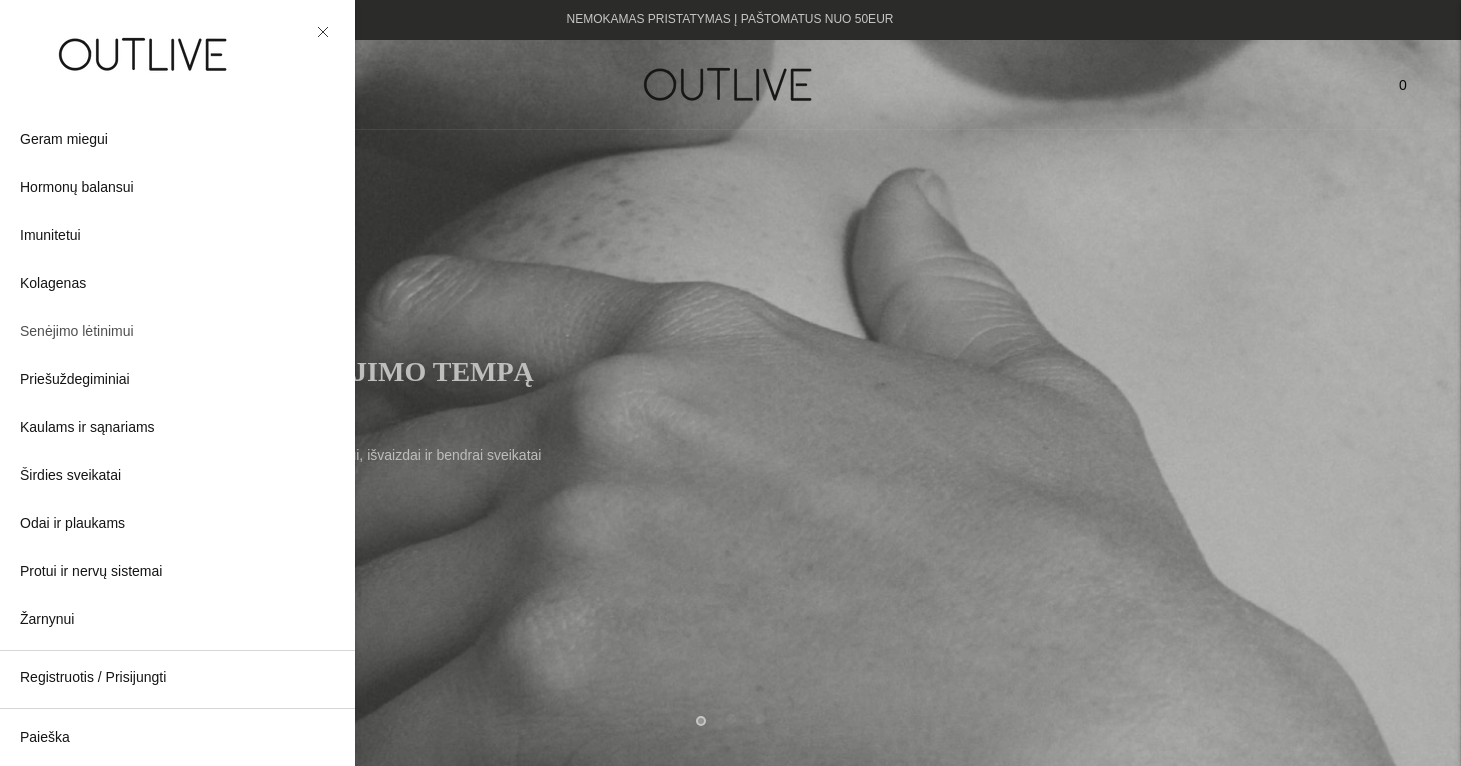 click on "Senėjimo lėtinimui" 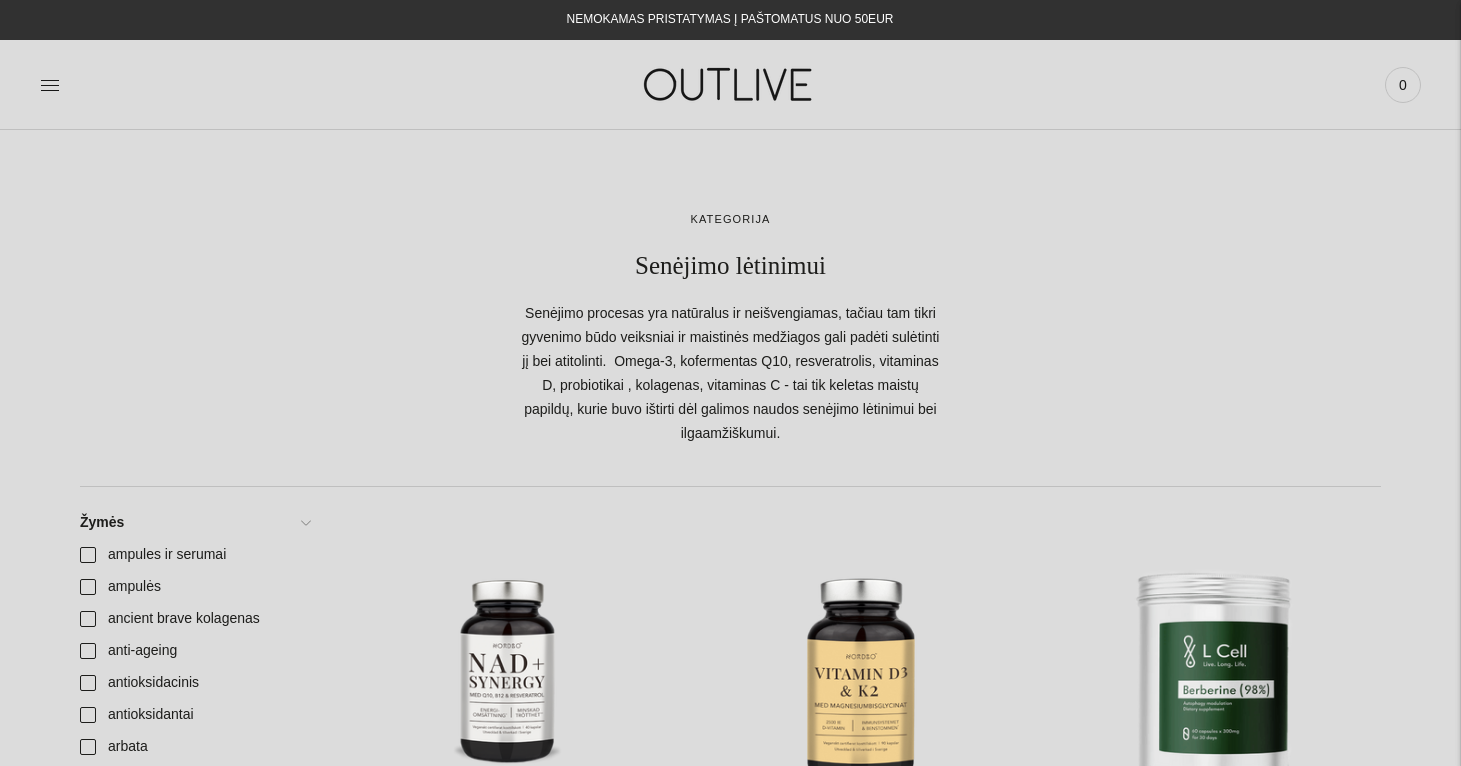 scroll, scrollTop: 0, scrollLeft: 0, axis: both 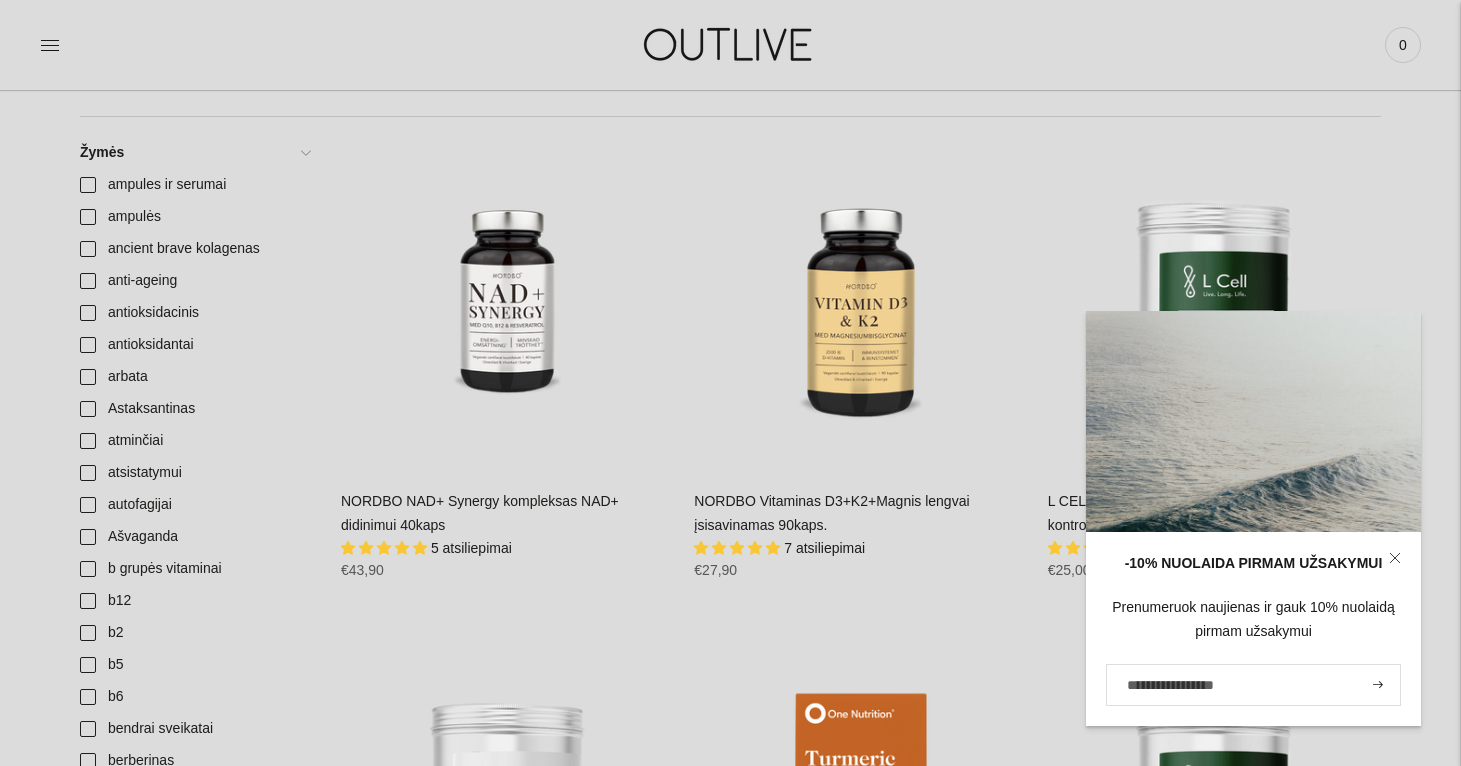 click on "Kategorija
Senėjimo lėtinimui
Senėjimo procesas yra natūralus ir neišvengiamas, tačiau tam tikri gyvenimo būdo veiksniai ir maistinės medžiagos gali padėti sulėtinti jį bei atitolinti.  Omega-3, kofermentas Q10, resveratrolis, vitaminas D, probiotikai , kolagenas, vitaminas C - tai tik keletas maistų papildų, kurie buvo ištirti dėl galimos naudos senėjimo lėtinimui bei ilgaamžiškumui.
Žymės
ampules ir serumai" at bounding box center [730, 7950] 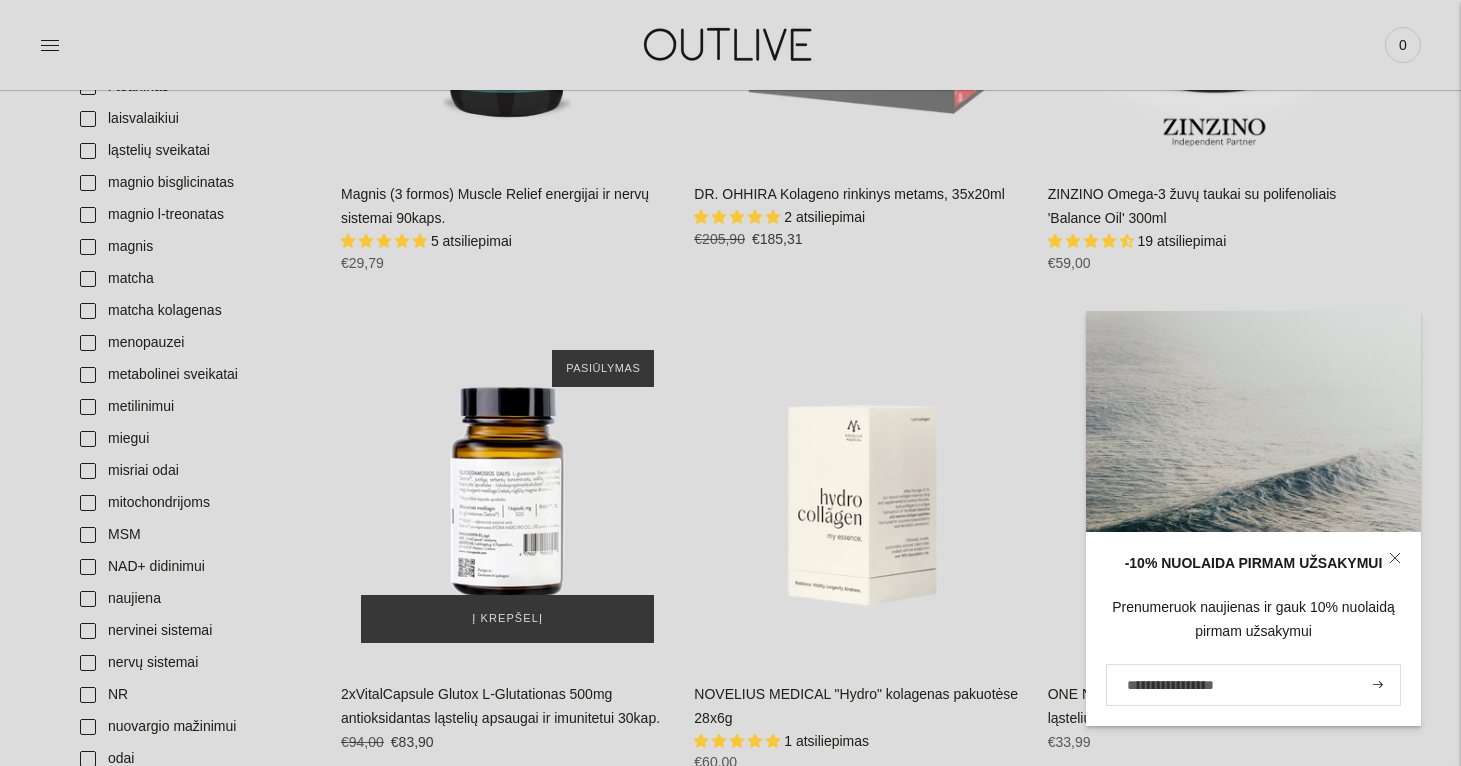 scroll, scrollTop: 2722, scrollLeft: 0, axis: vertical 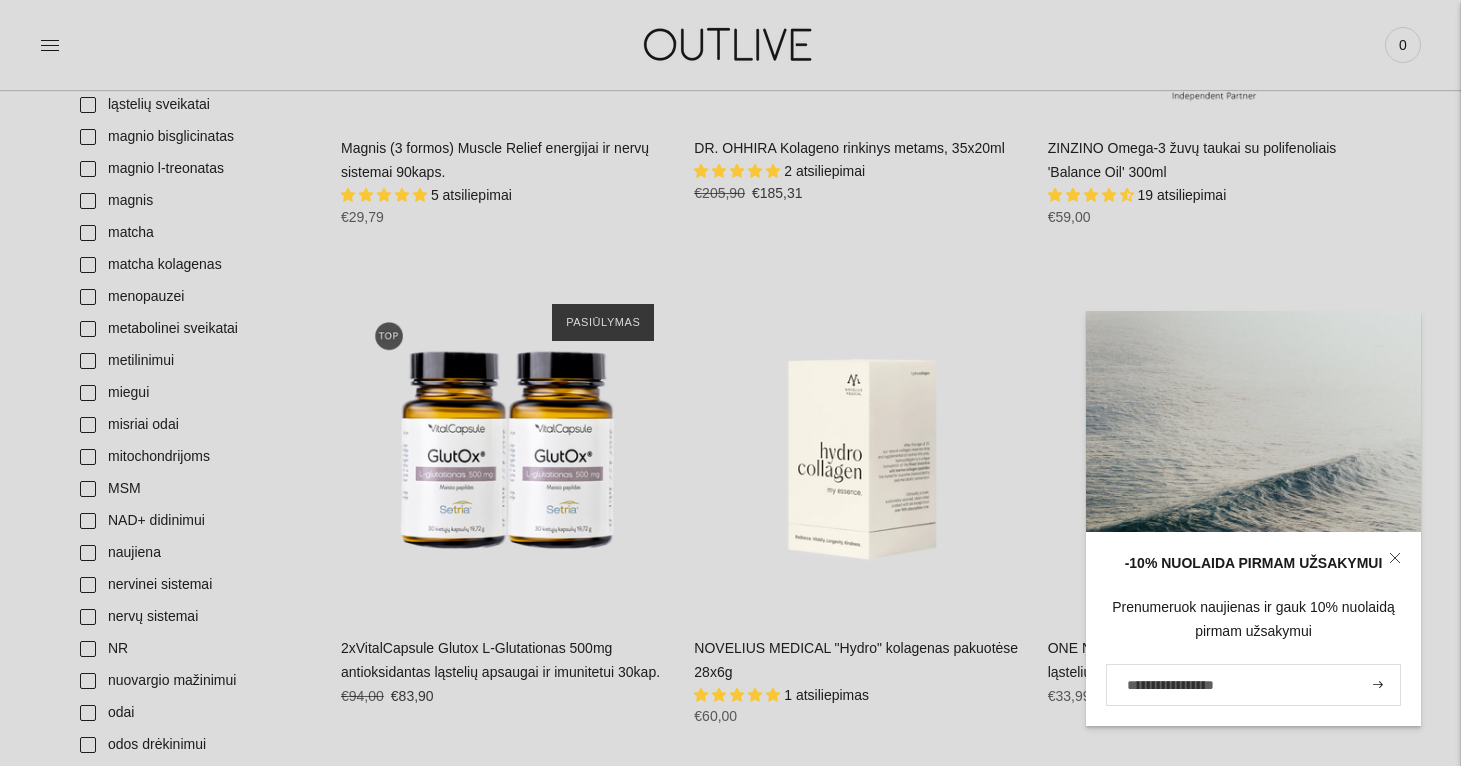 click 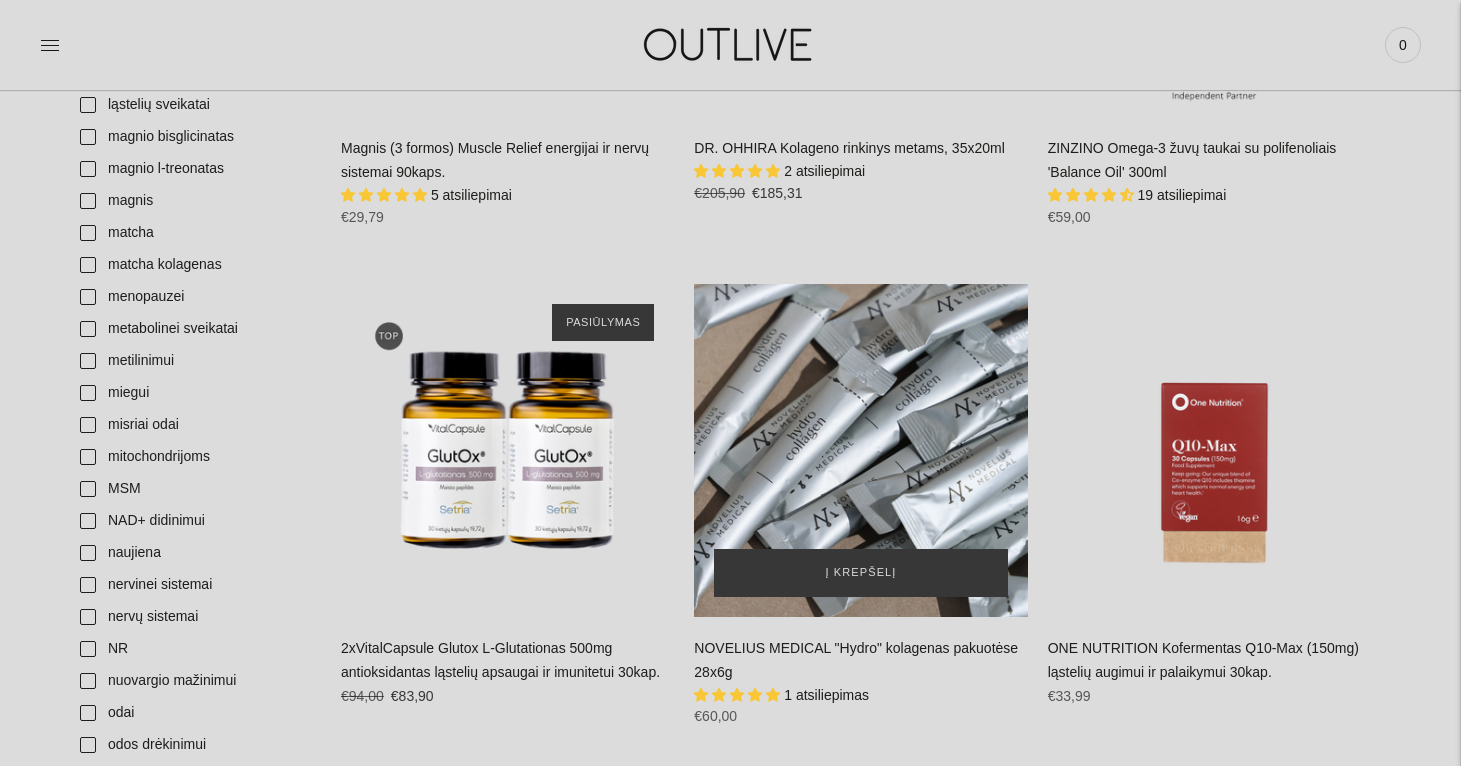 click at bounding box center [860, 450] 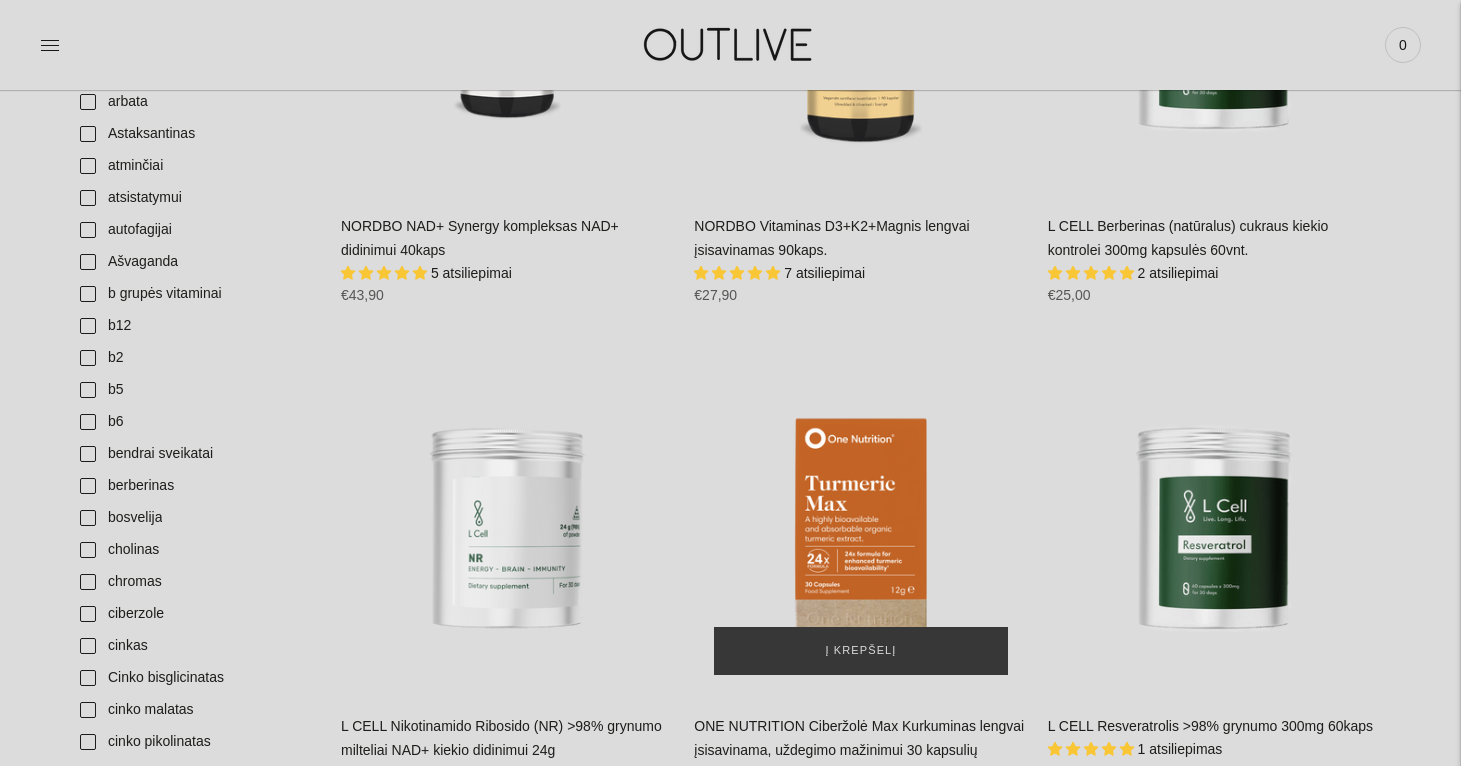 scroll, scrollTop: 721, scrollLeft: 0, axis: vertical 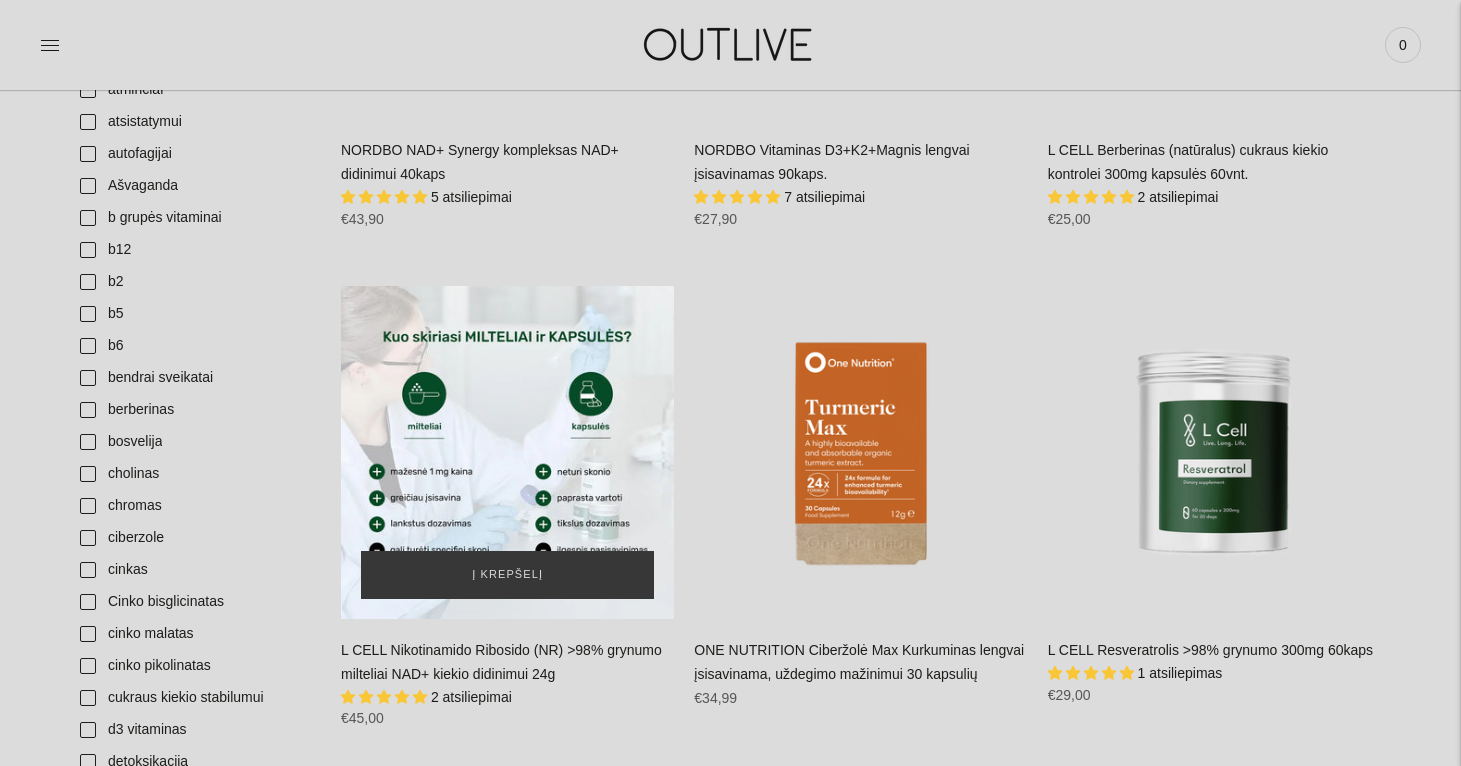 click at bounding box center (507, 452) 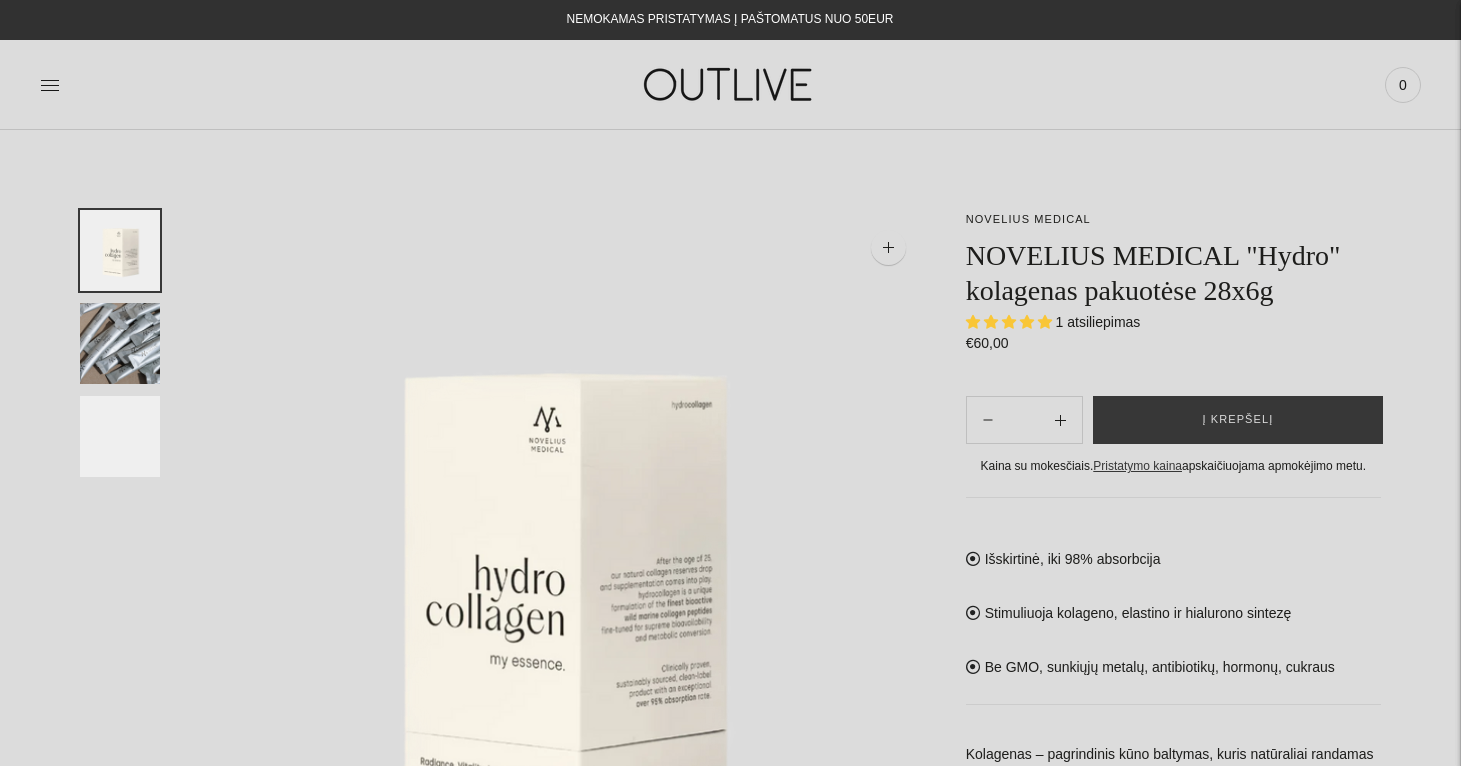 scroll, scrollTop: 0, scrollLeft: 0, axis: both 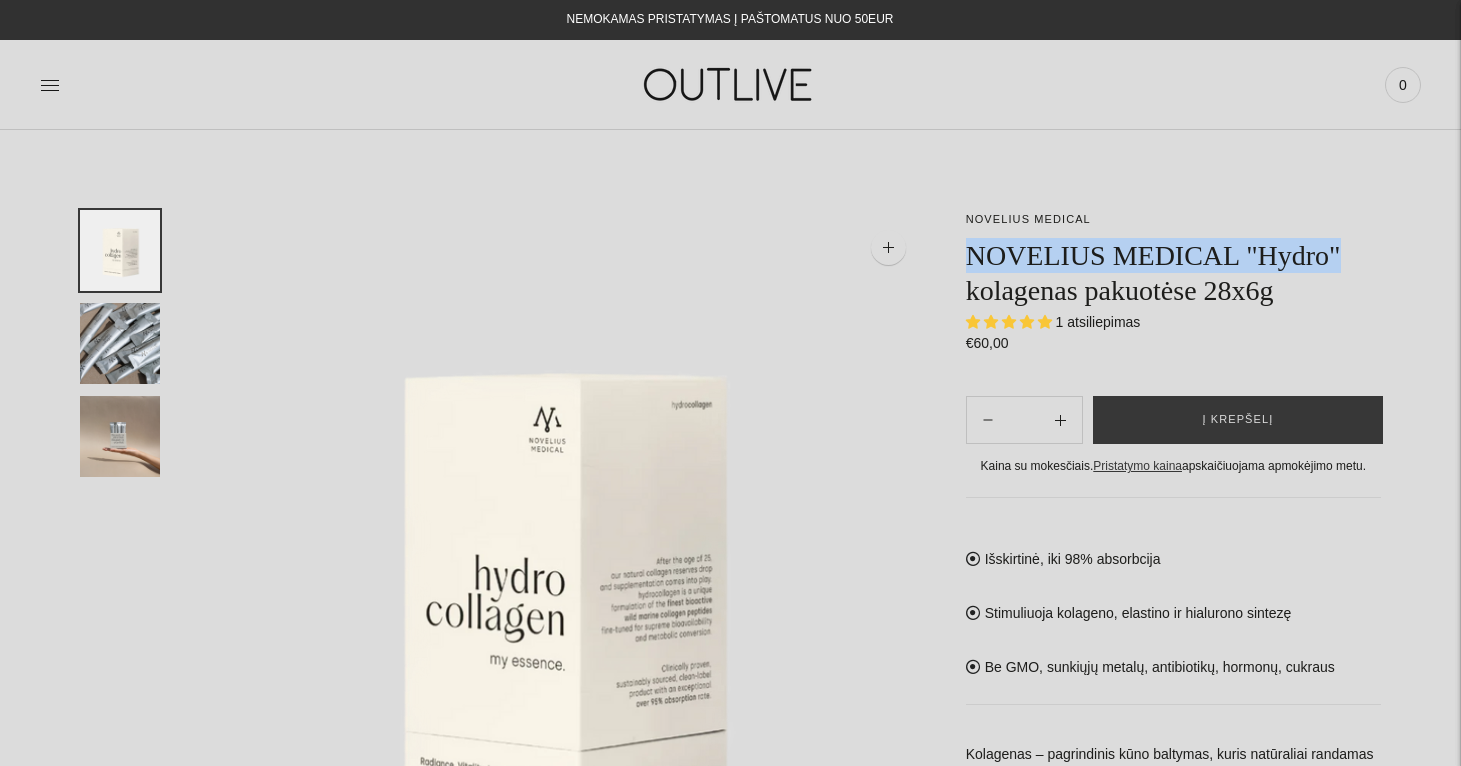 drag, startPoint x: 957, startPoint y: 250, endPoint x: 1334, endPoint y: 235, distance: 377.29828 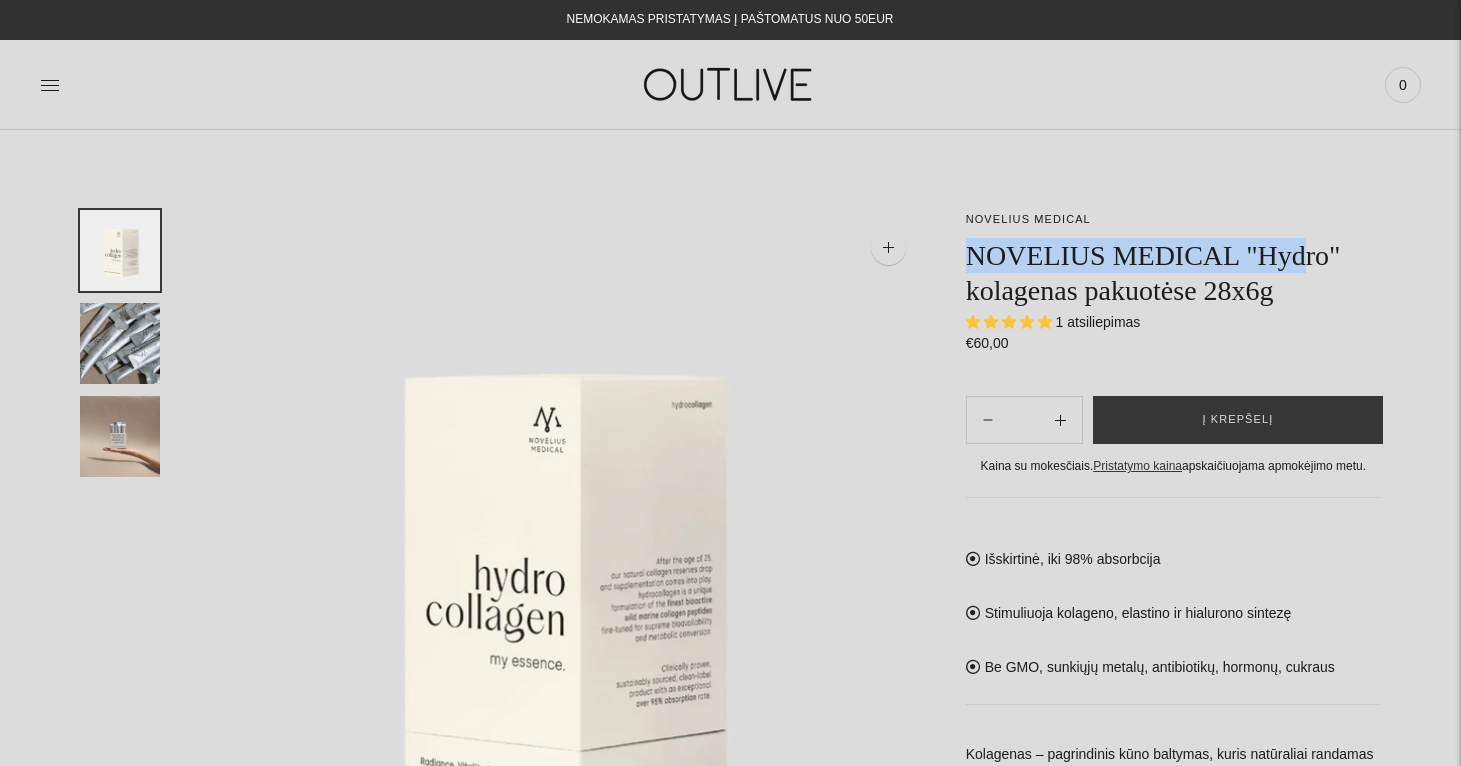 copy on "NOVELIUS MEDICAL "Hyd" 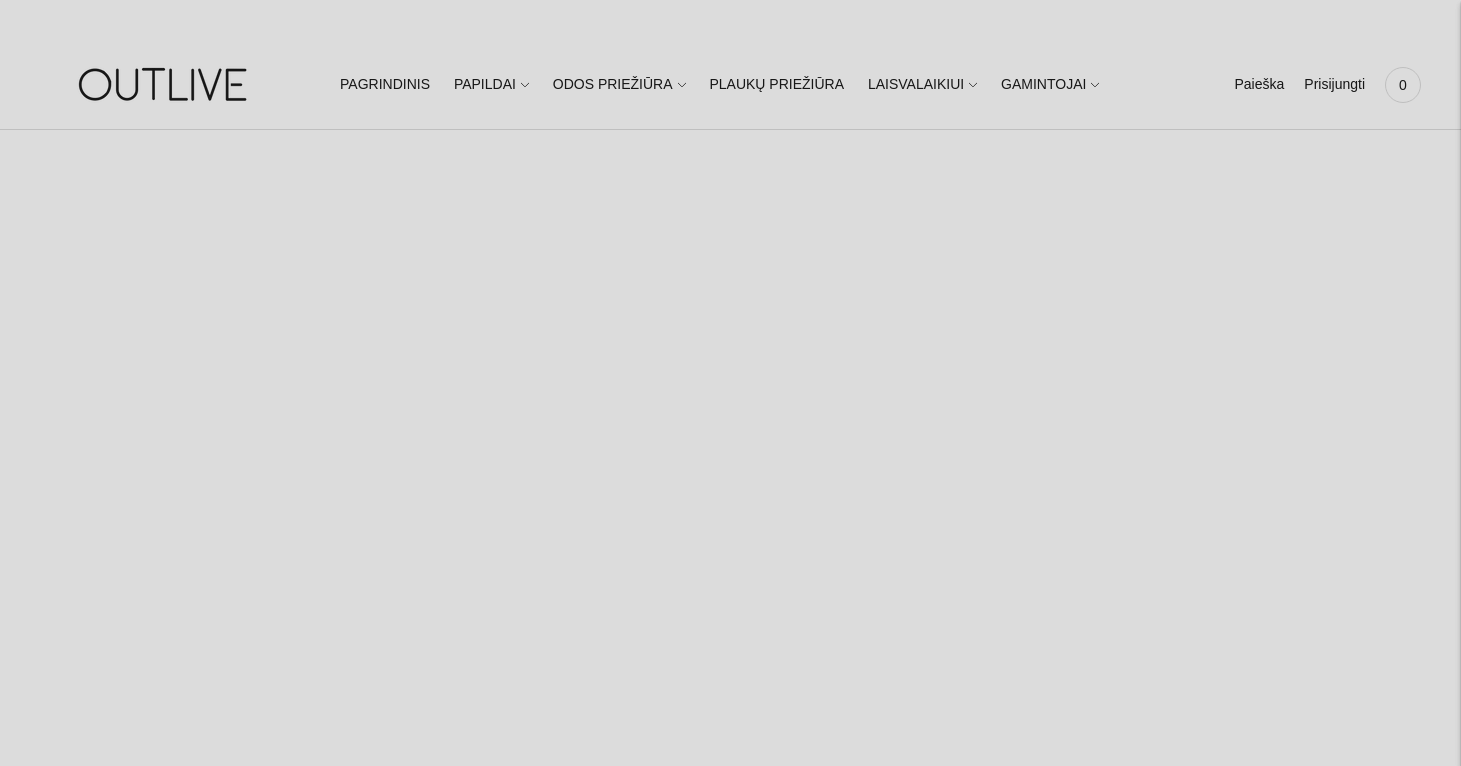 scroll, scrollTop: 0, scrollLeft: 0, axis: both 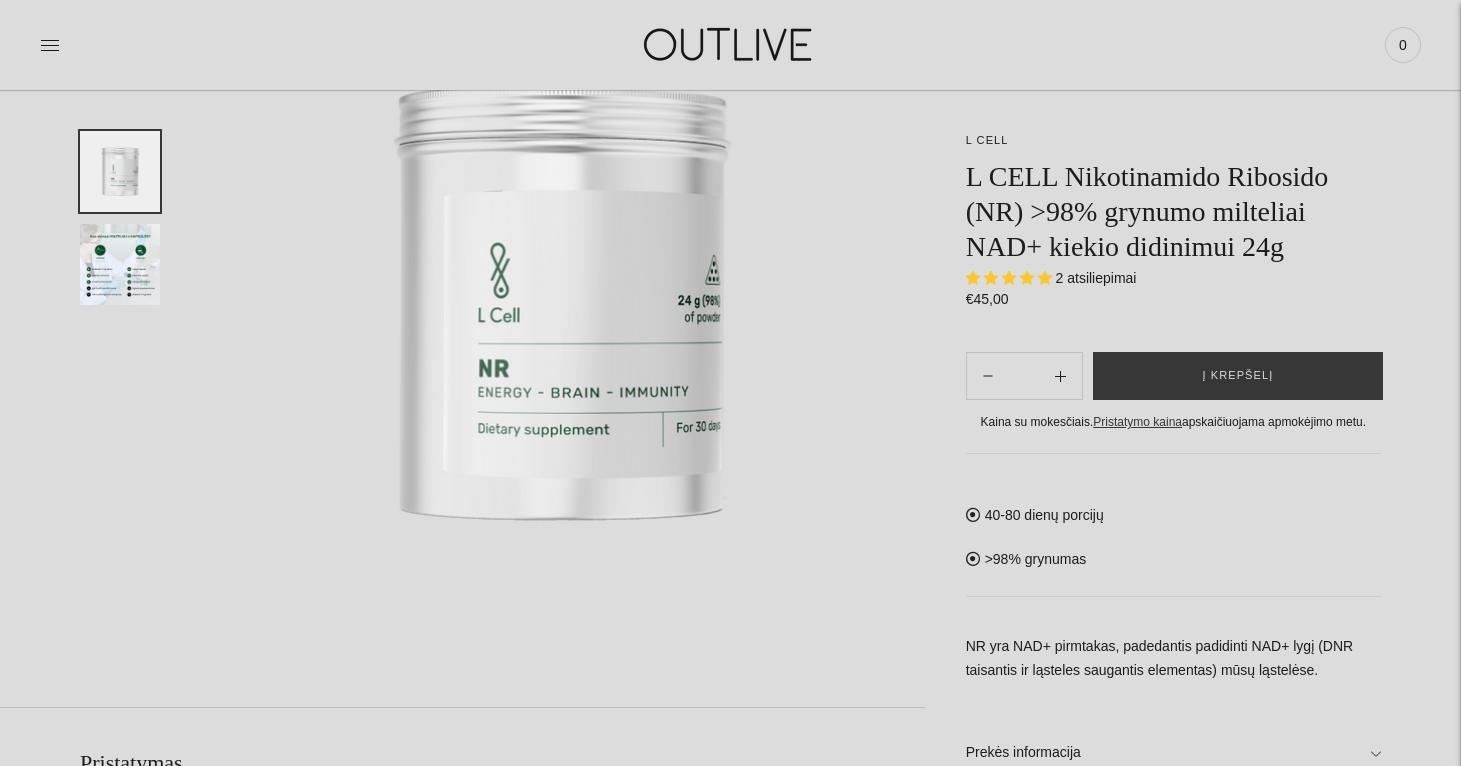 click at bounding box center [120, 264] 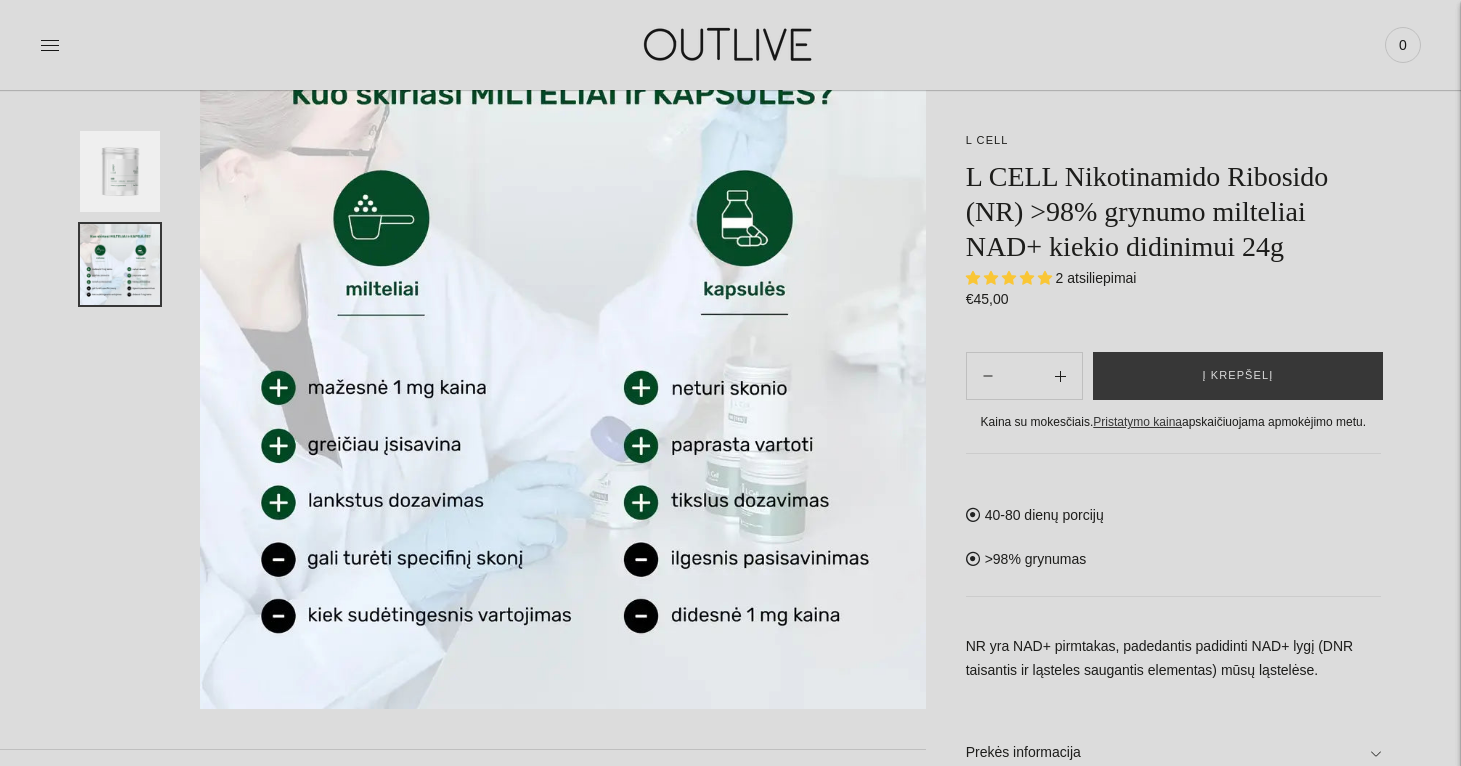 scroll, scrollTop: 226, scrollLeft: 0, axis: vertical 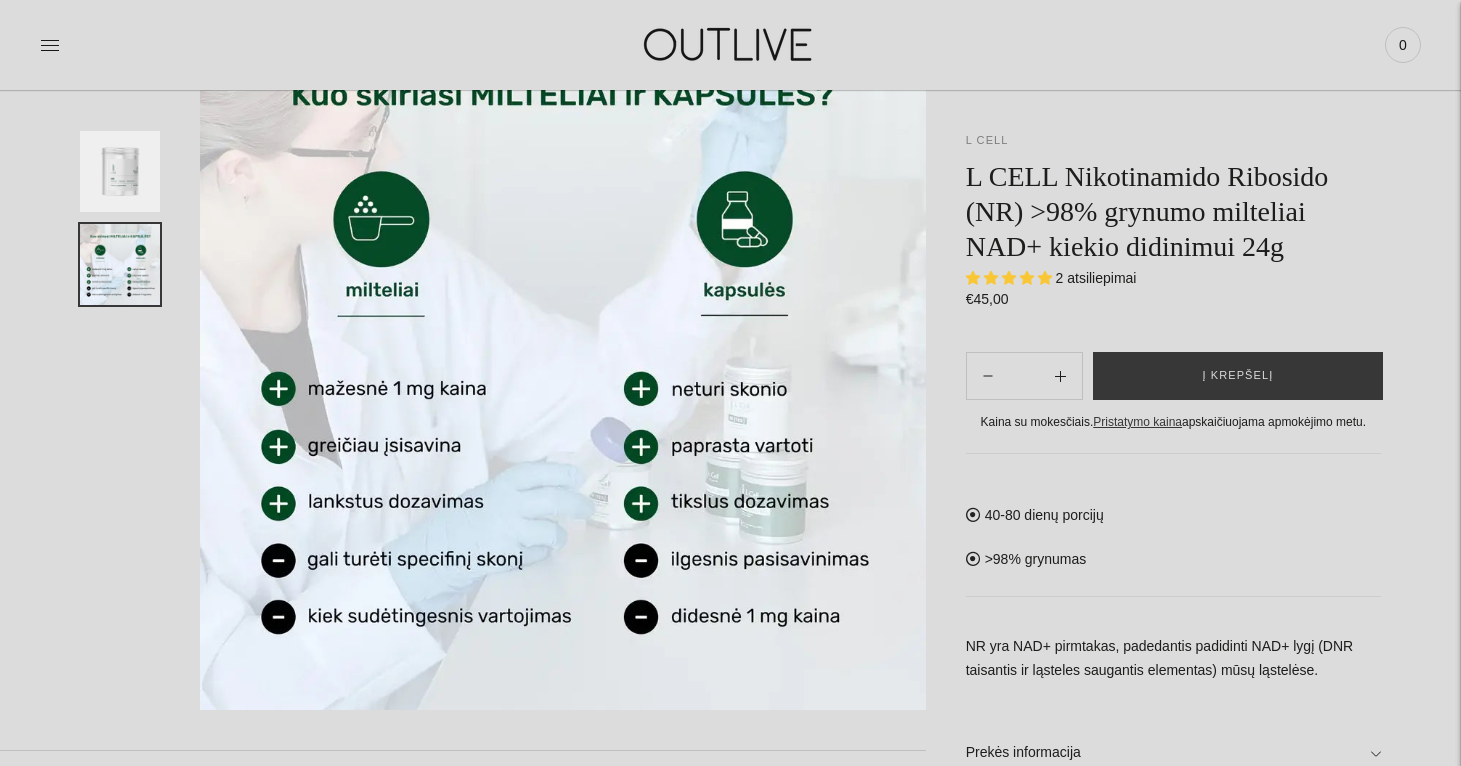 click on "L CELL" at bounding box center [987, 140] 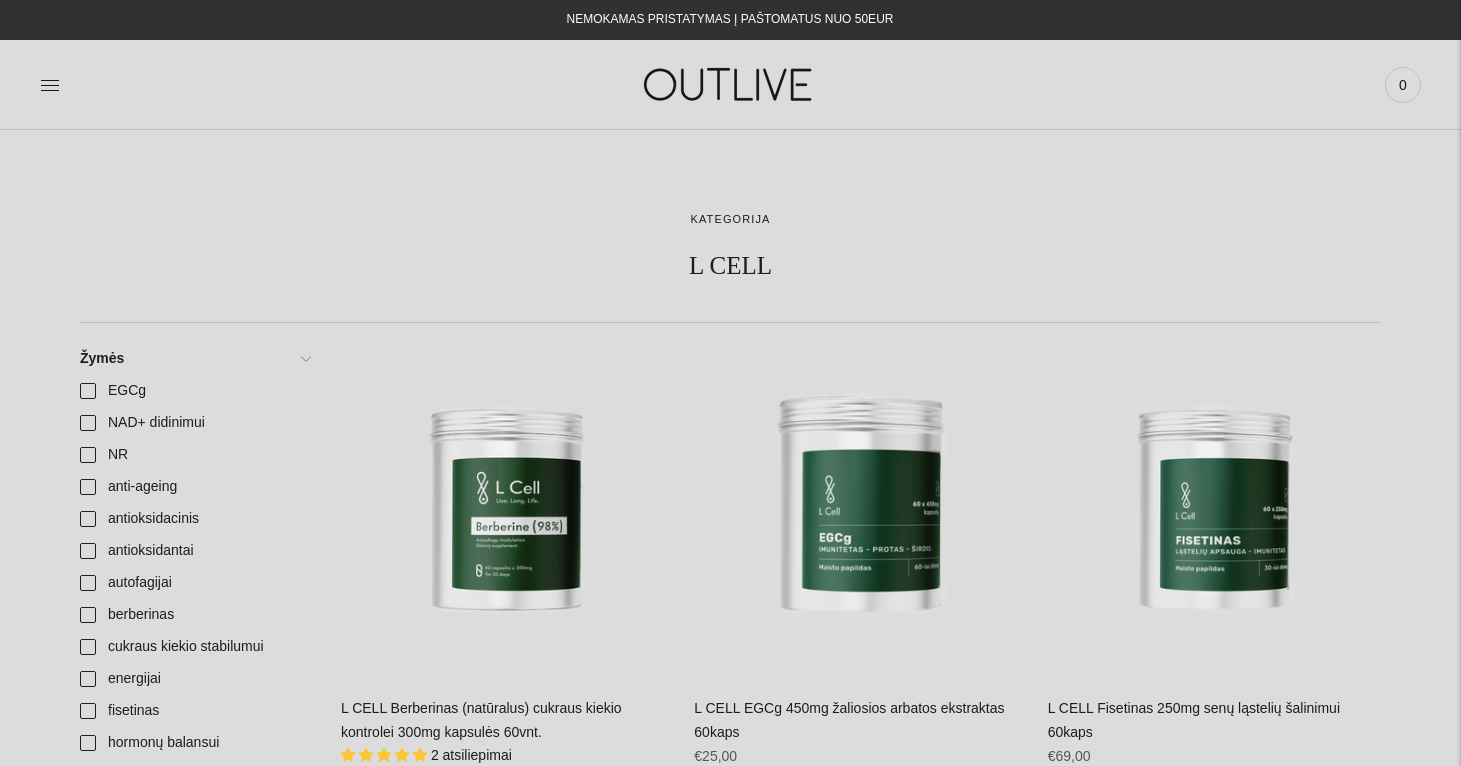scroll, scrollTop: 0, scrollLeft: 0, axis: both 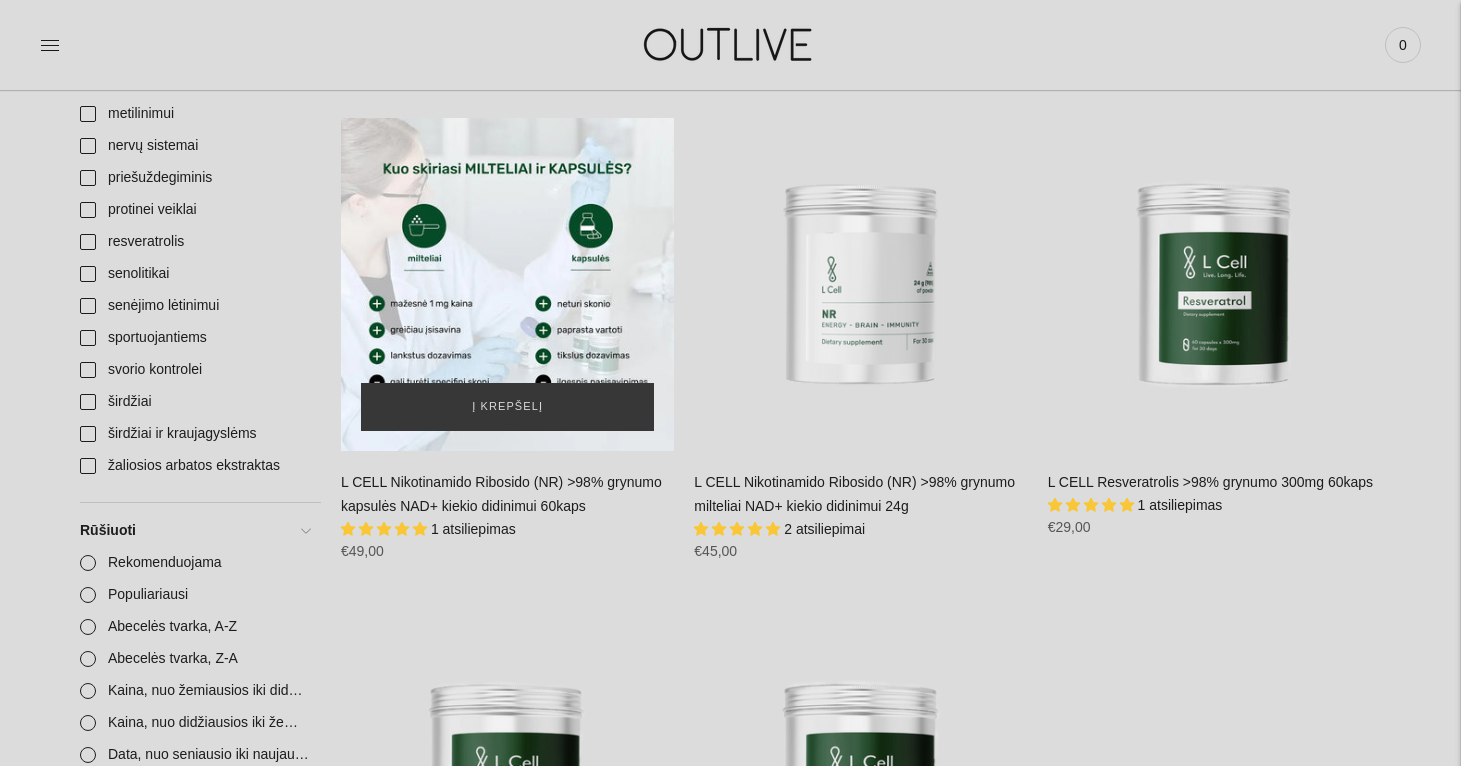 click at bounding box center (507, 284) 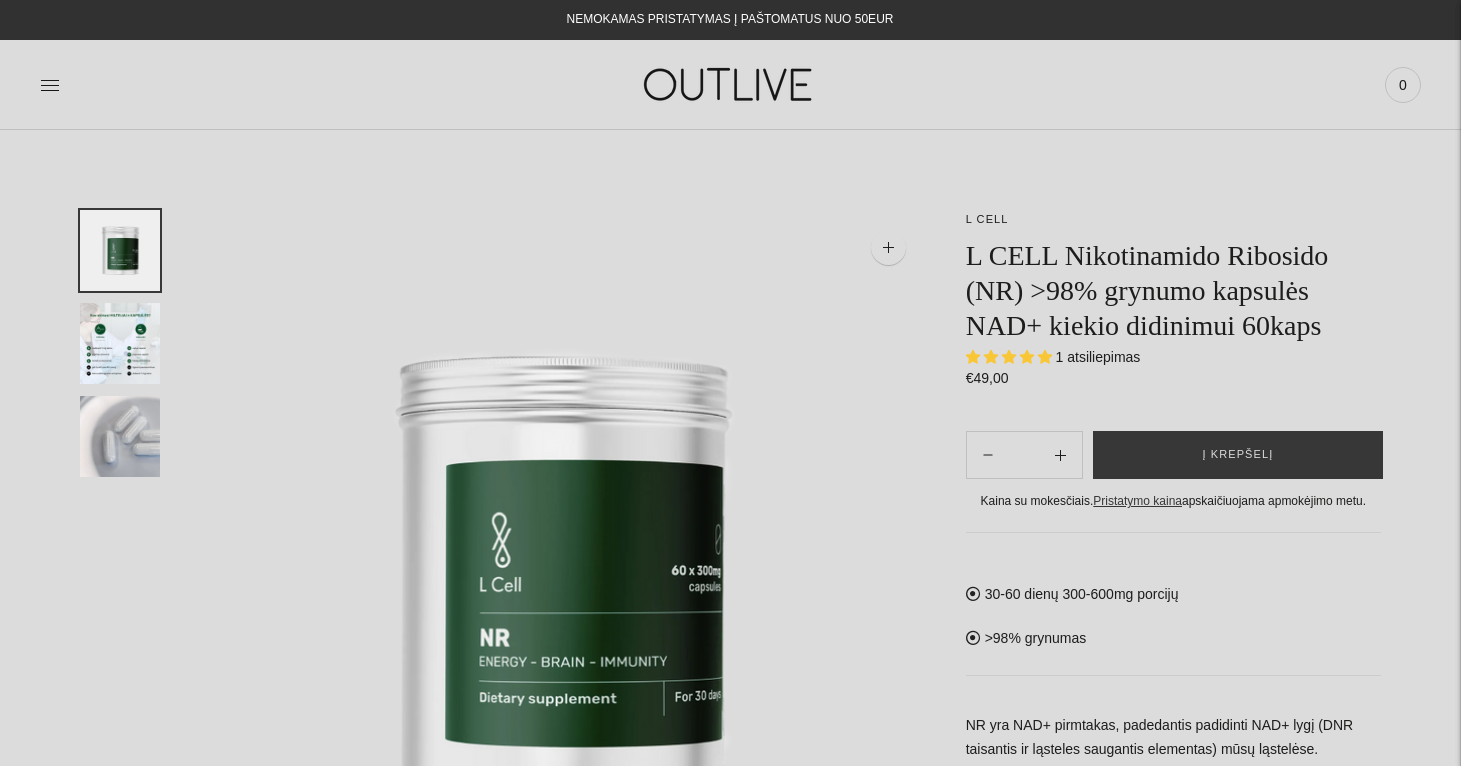 scroll, scrollTop: 0, scrollLeft: 0, axis: both 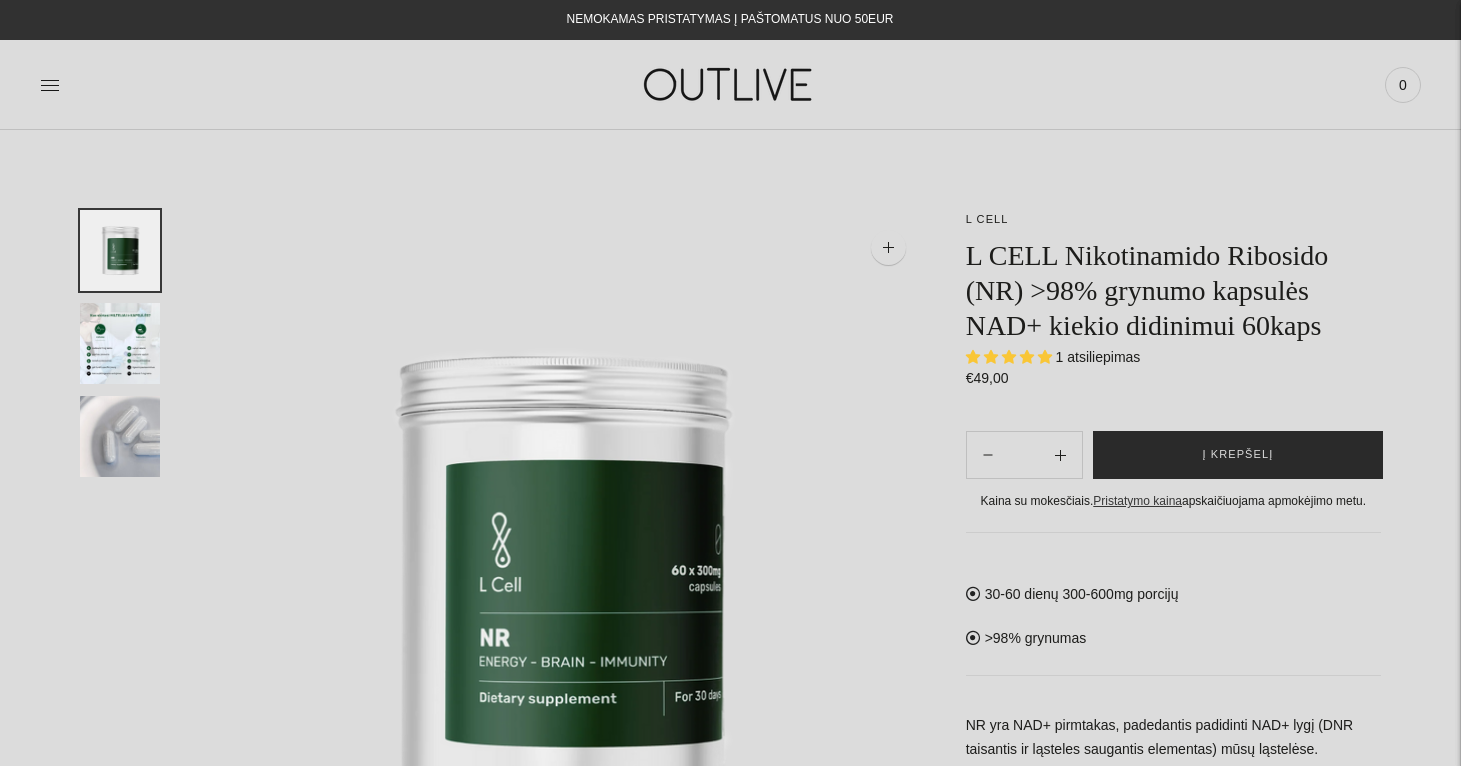 click on "Į krepšelį" at bounding box center (1238, 455) 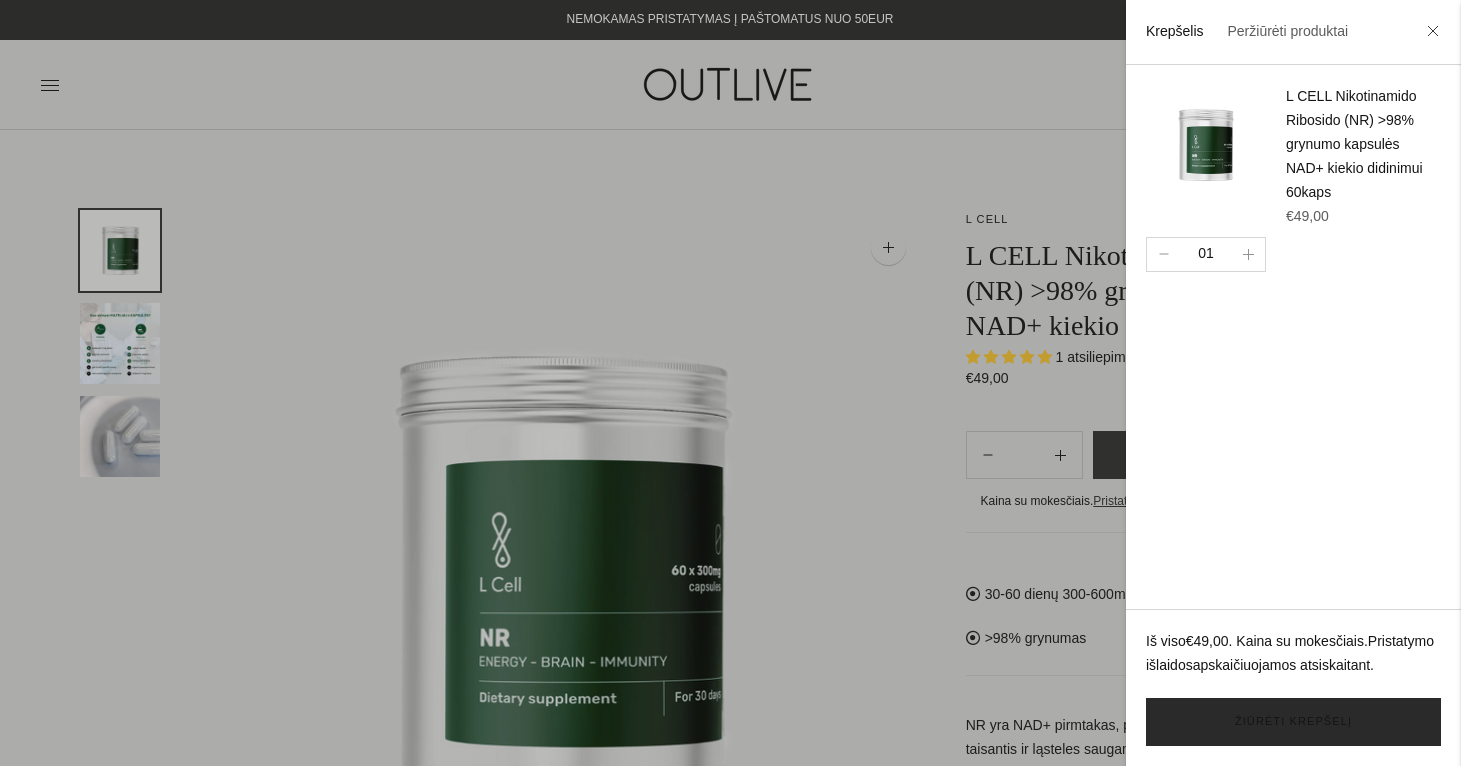 click on "Žiūrėti krepšelį" at bounding box center [1293, 722] 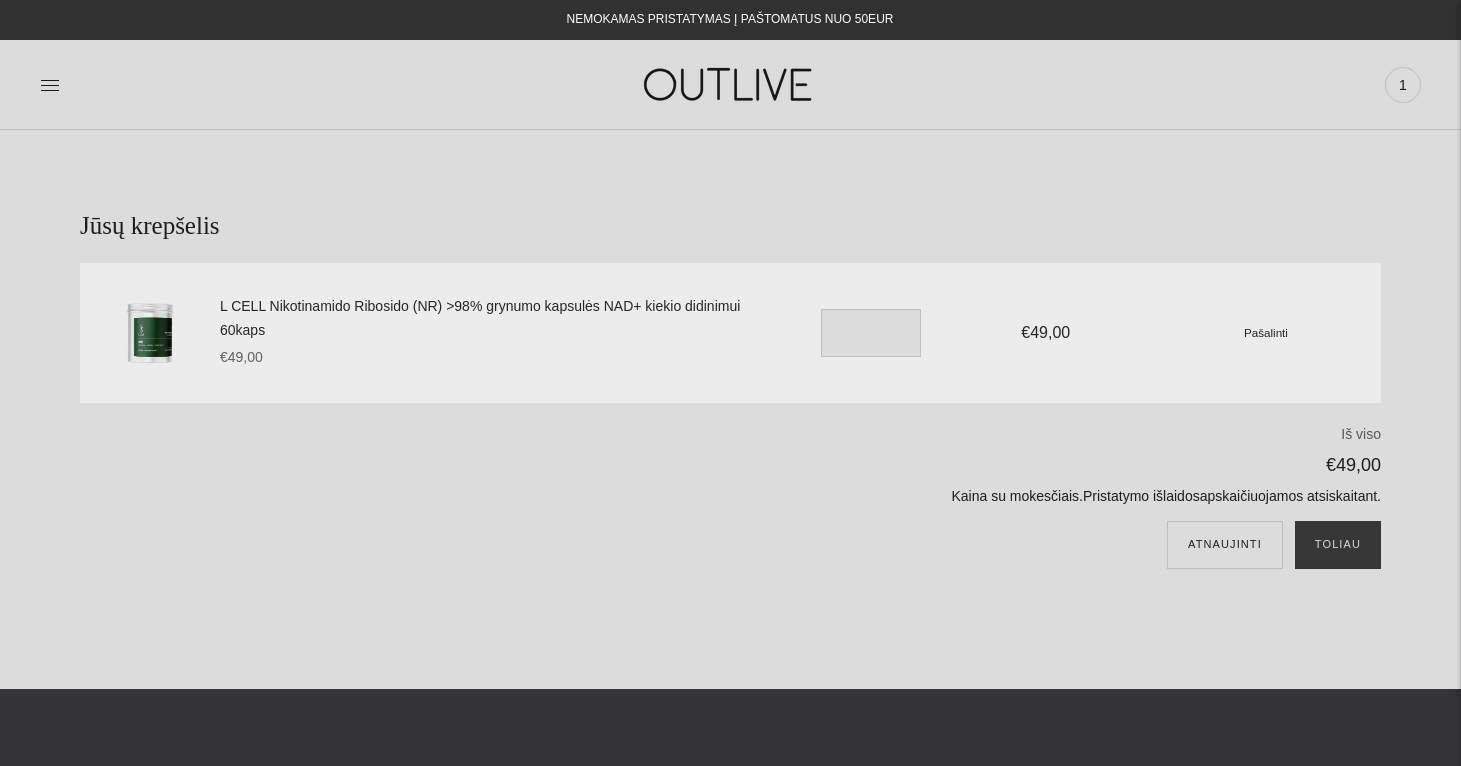 scroll, scrollTop: 0, scrollLeft: 0, axis: both 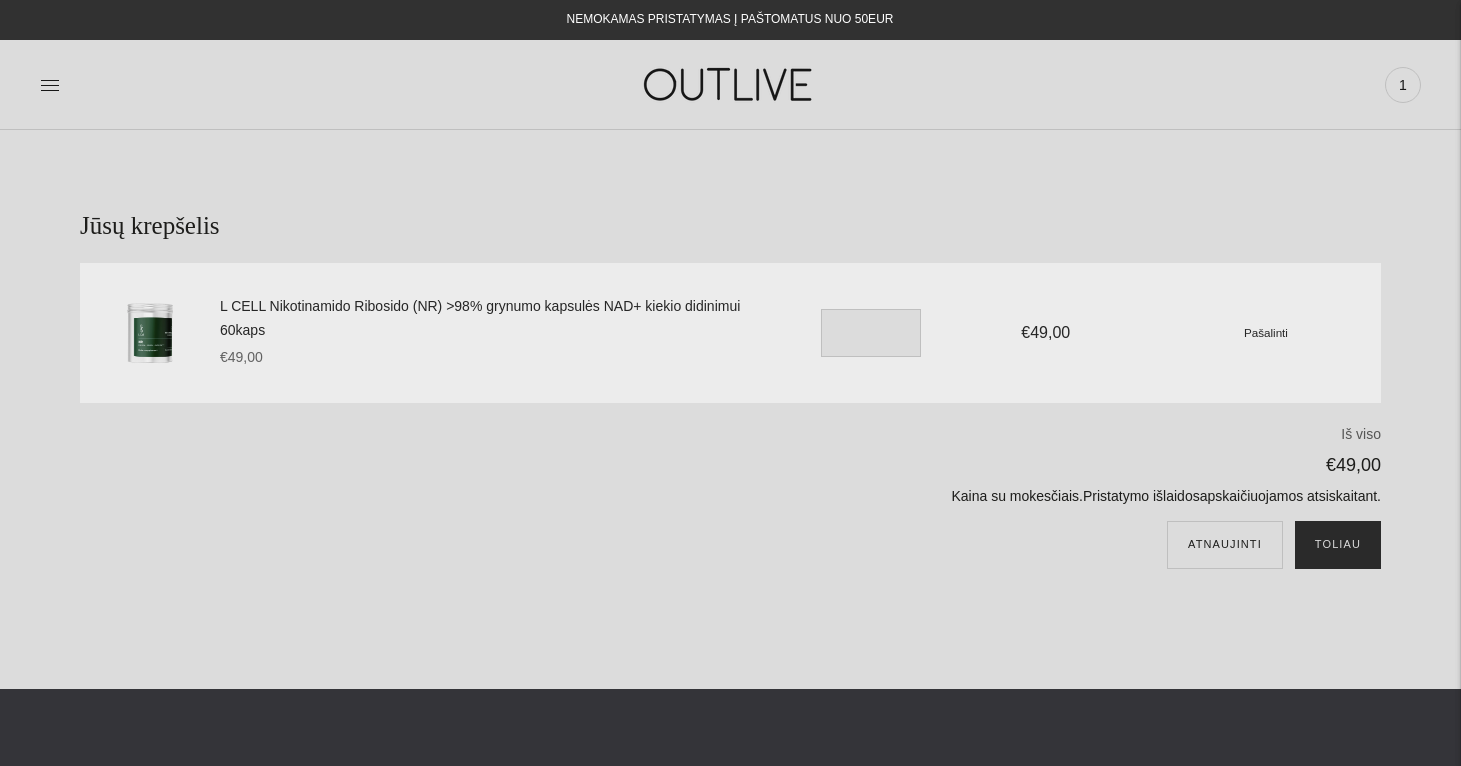 click on "Toliau" at bounding box center [1338, 545] 